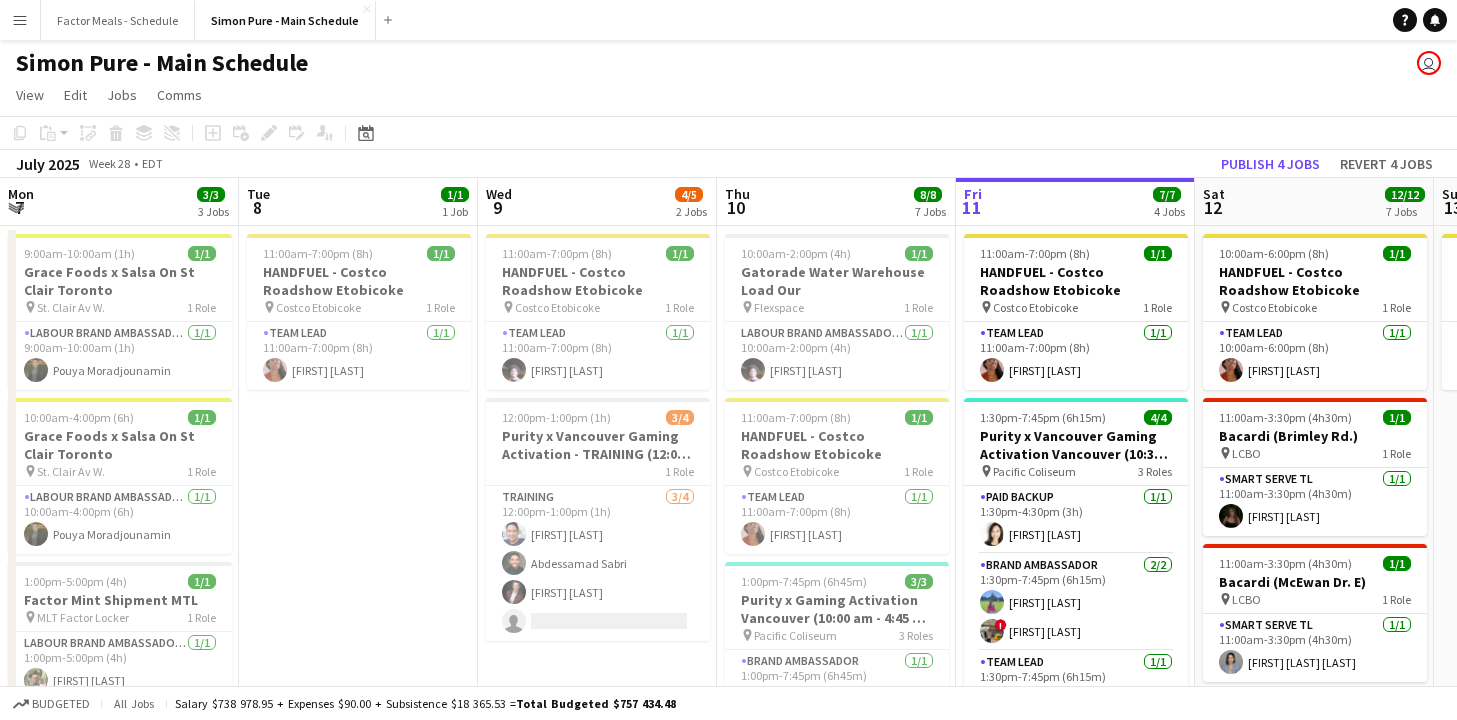 scroll, scrollTop: 0, scrollLeft: 0, axis: both 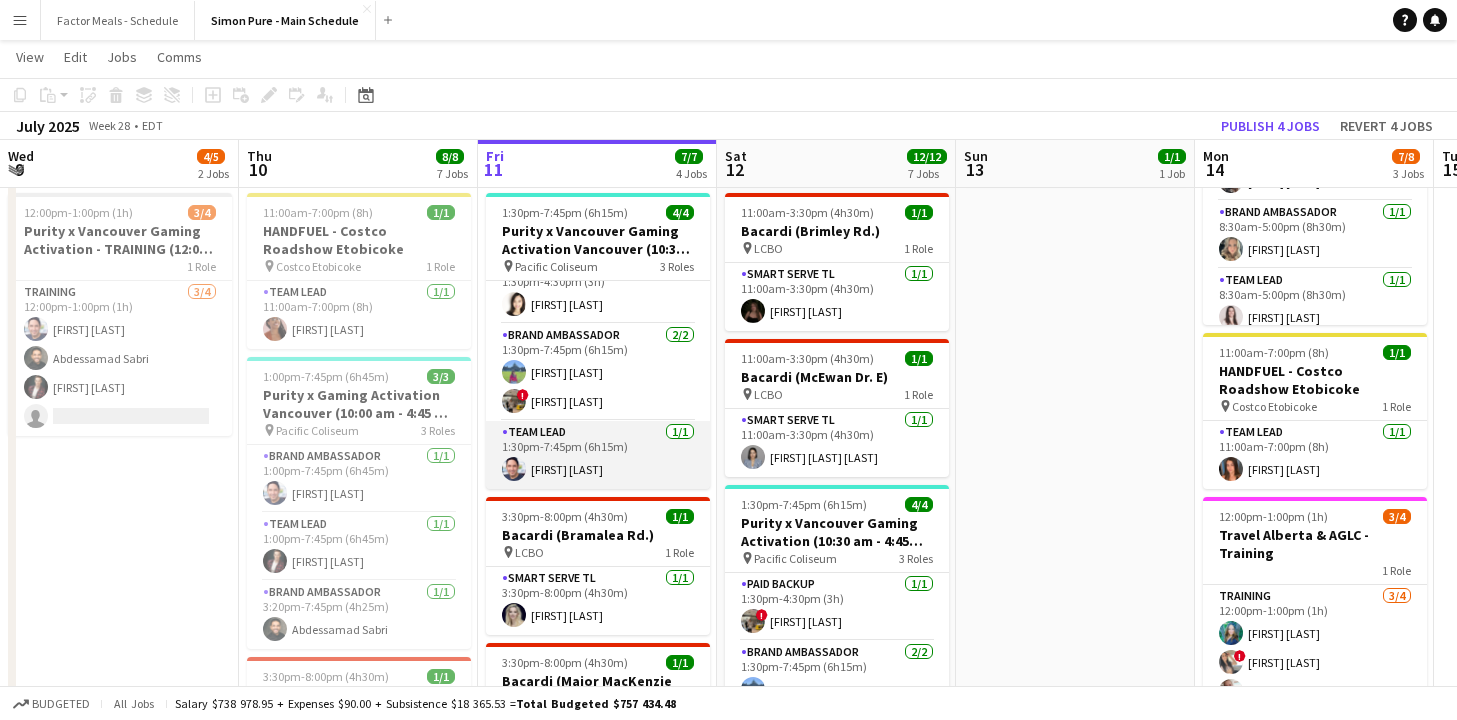 click at bounding box center (514, 469) 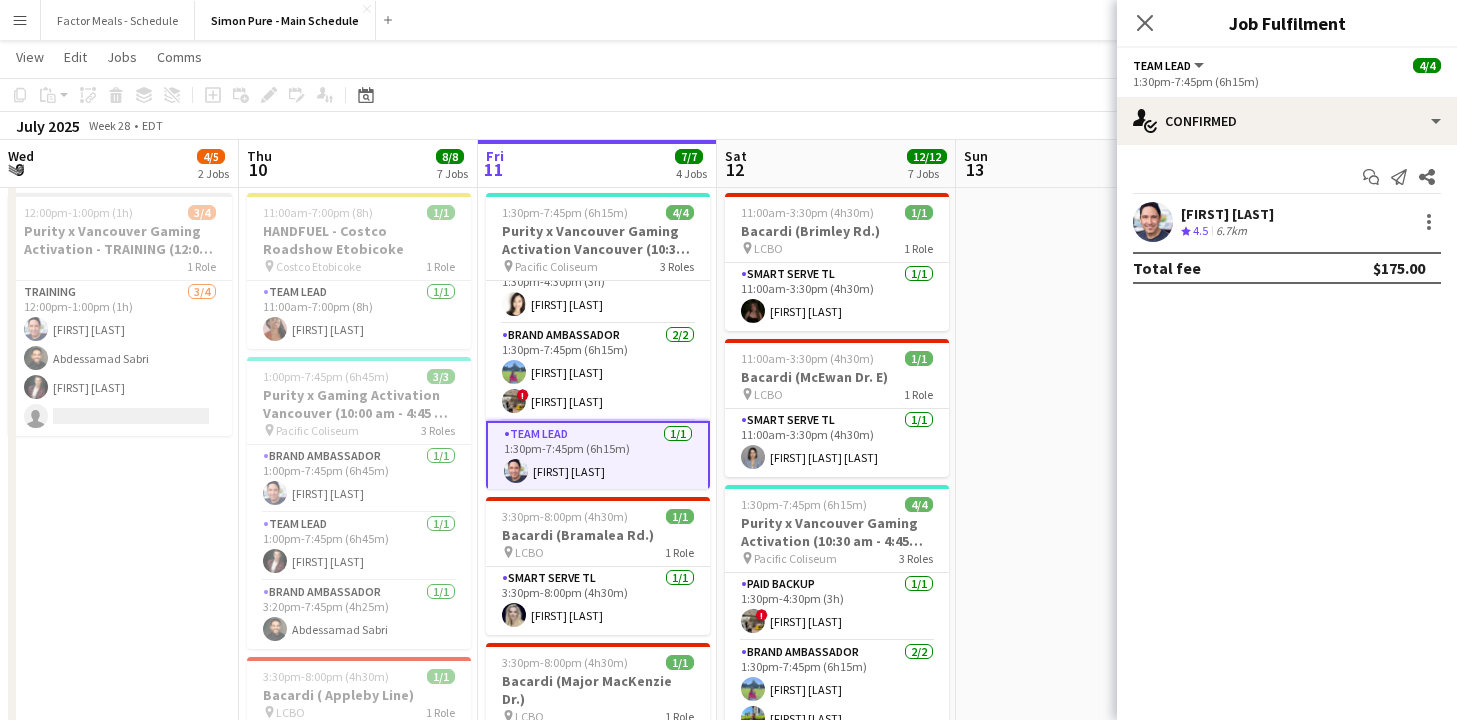 click at bounding box center [1153, 222] 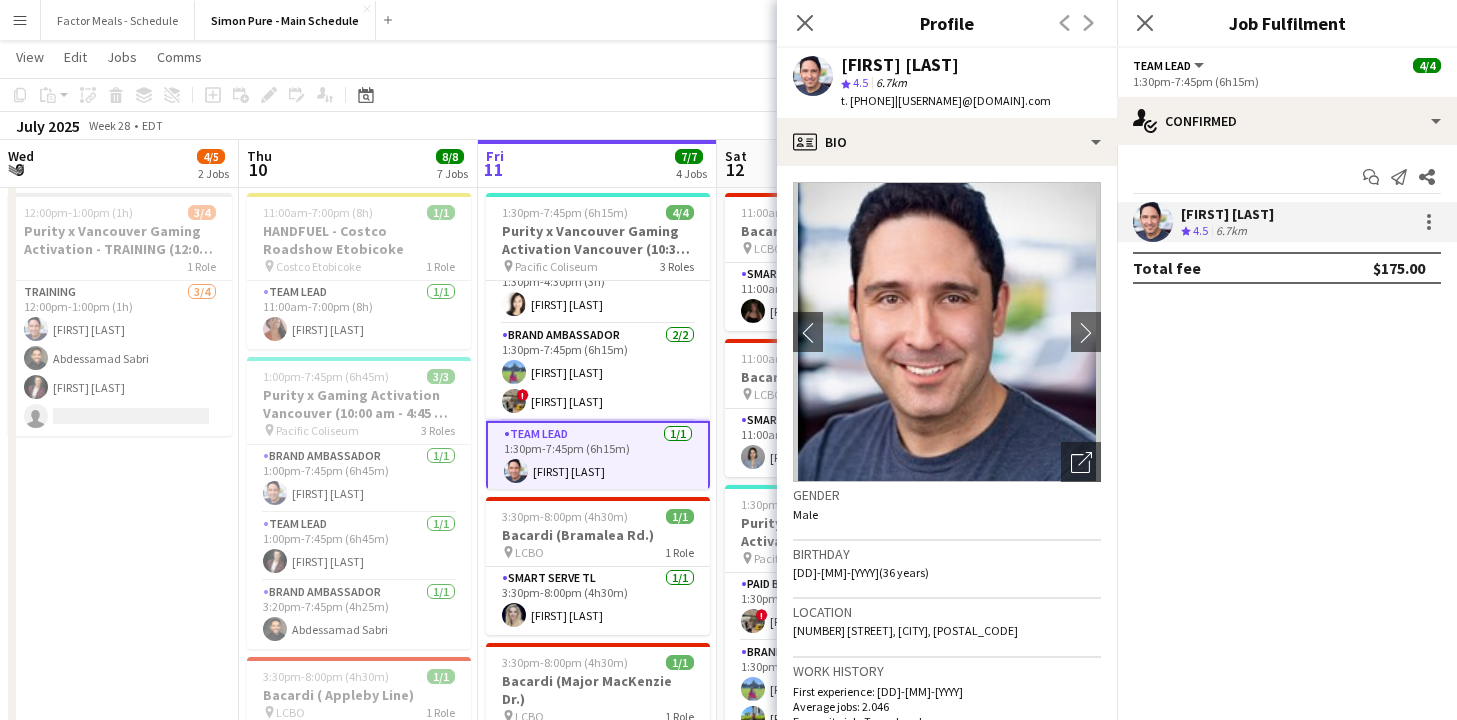 drag, startPoint x: 964, startPoint y: 64, endPoint x: 837, endPoint y: 62, distance: 127.01575 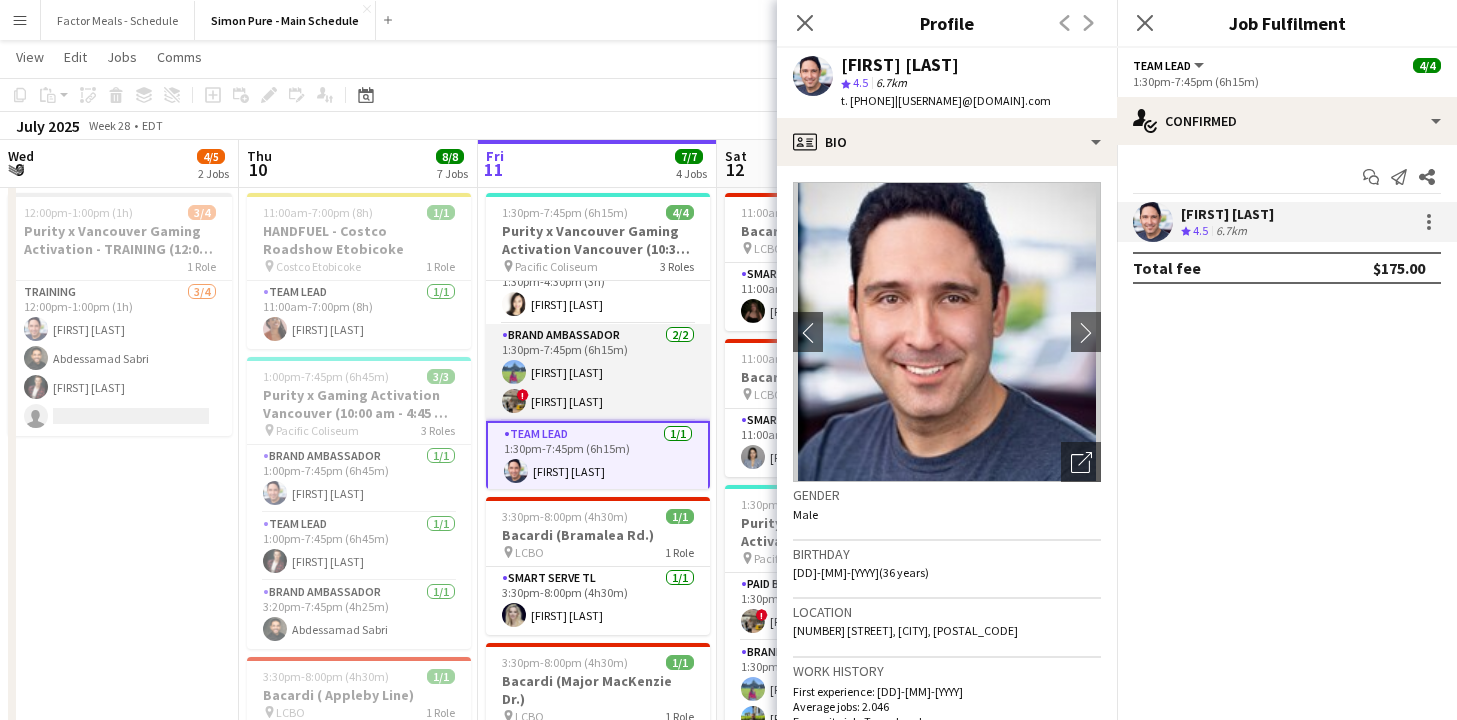 click at bounding box center [514, 401] 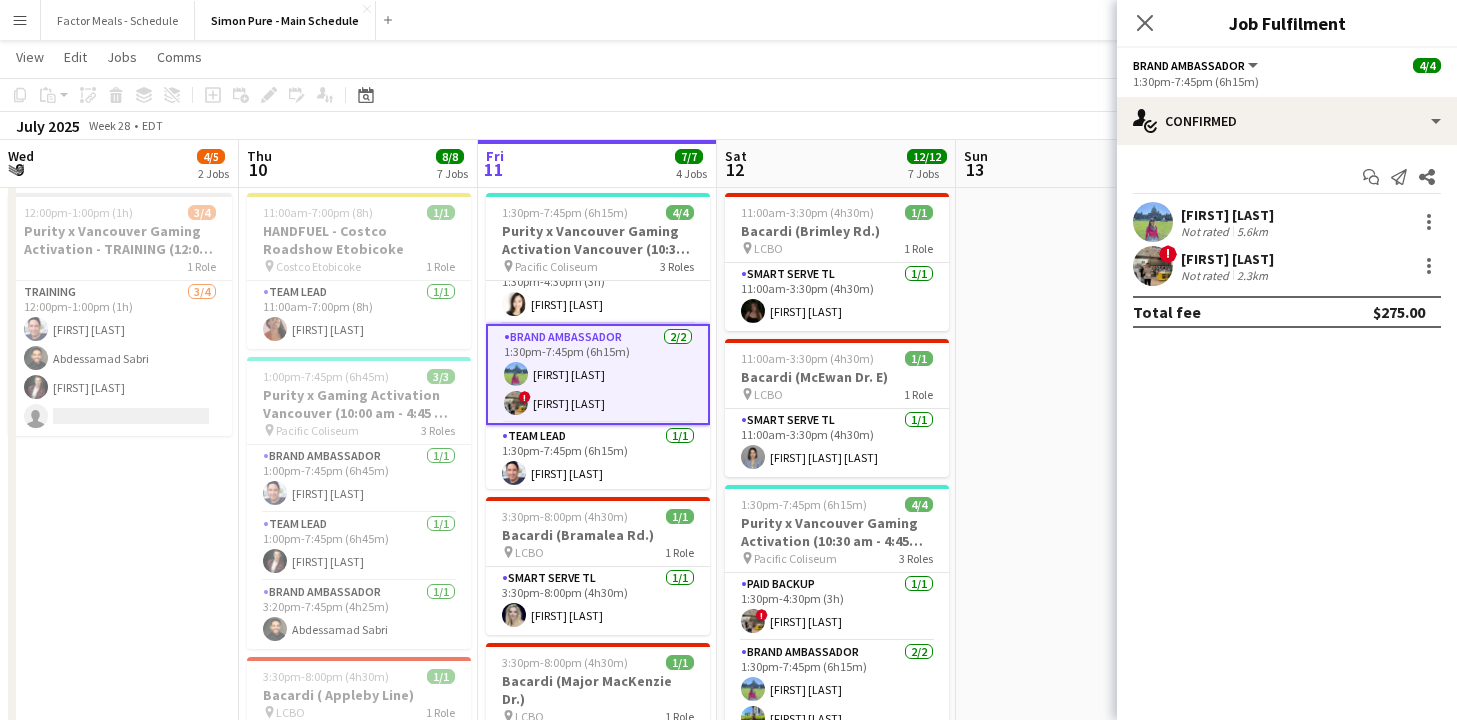 click at bounding box center [1153, 266] 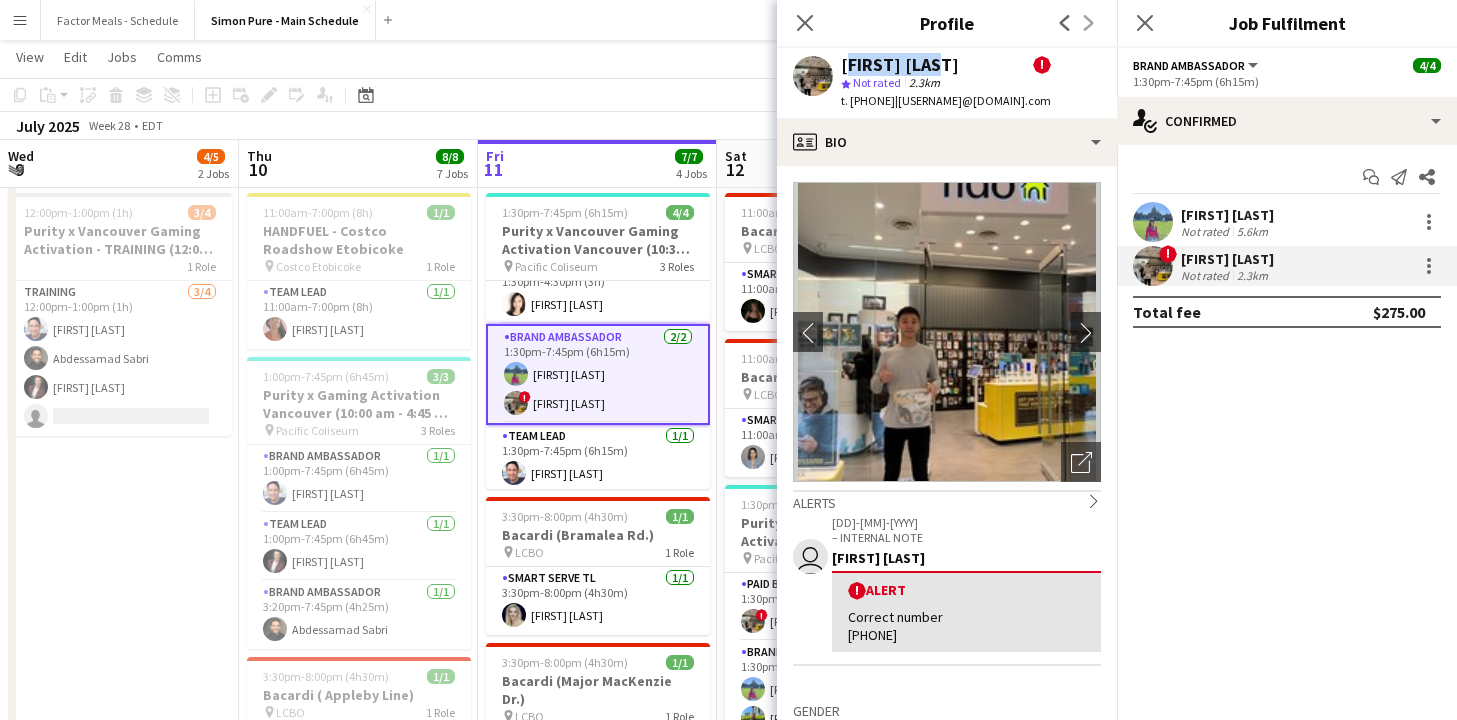 drag, startPoint x: 931, startPoint y: 60, endPoint x: 845, endPoint y: 62, distance: 86.023254 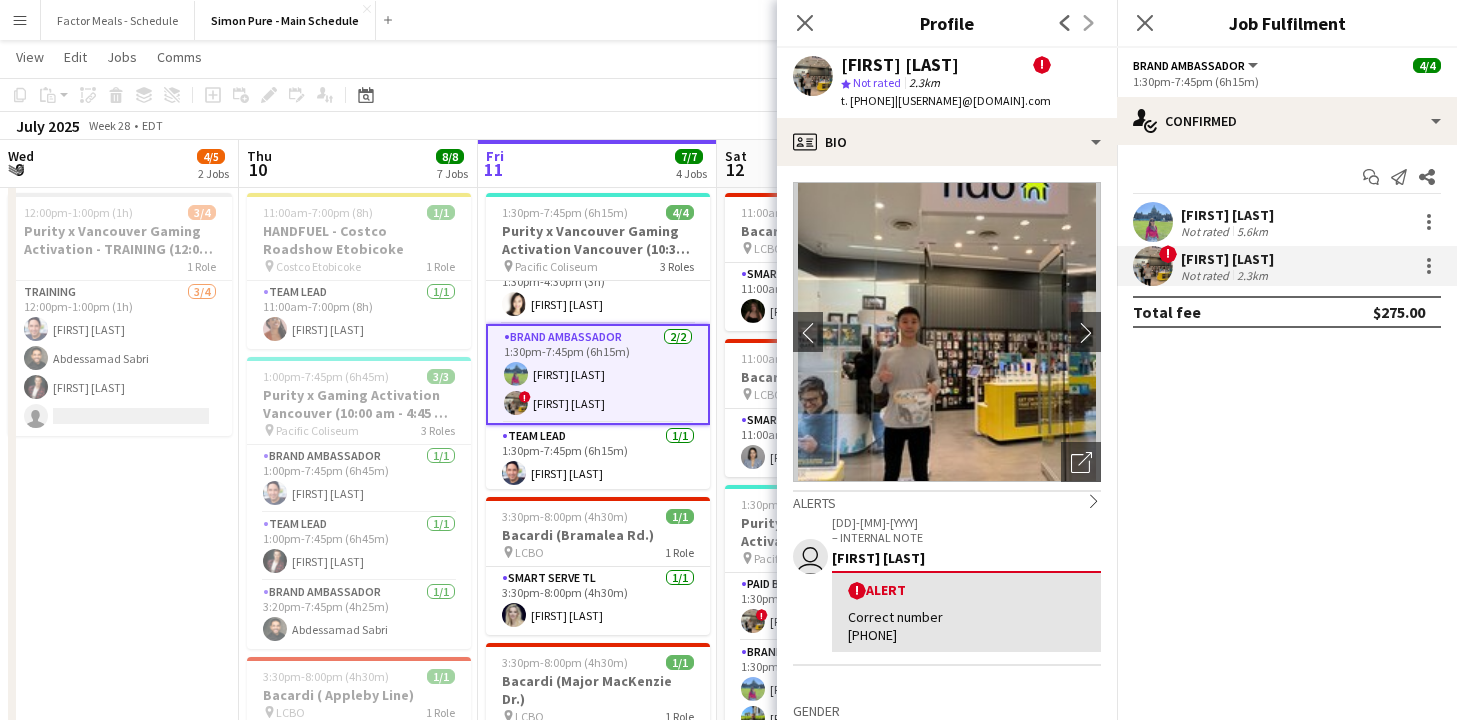 click on "[FIRST] [LAST]  !" 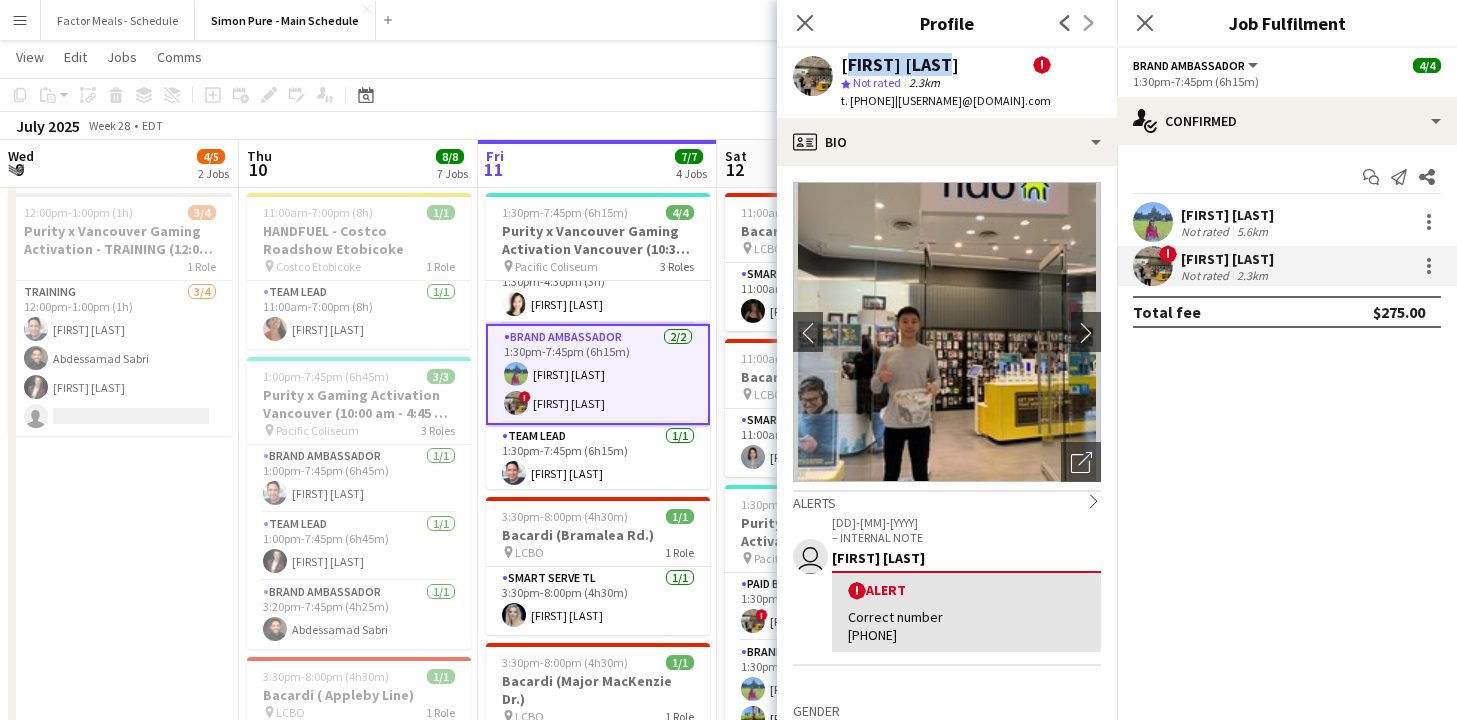 drag, startPoint x: 953, startPoint y: 64, endPoint x: 838, endPoint y: 72, distance: 115.27792 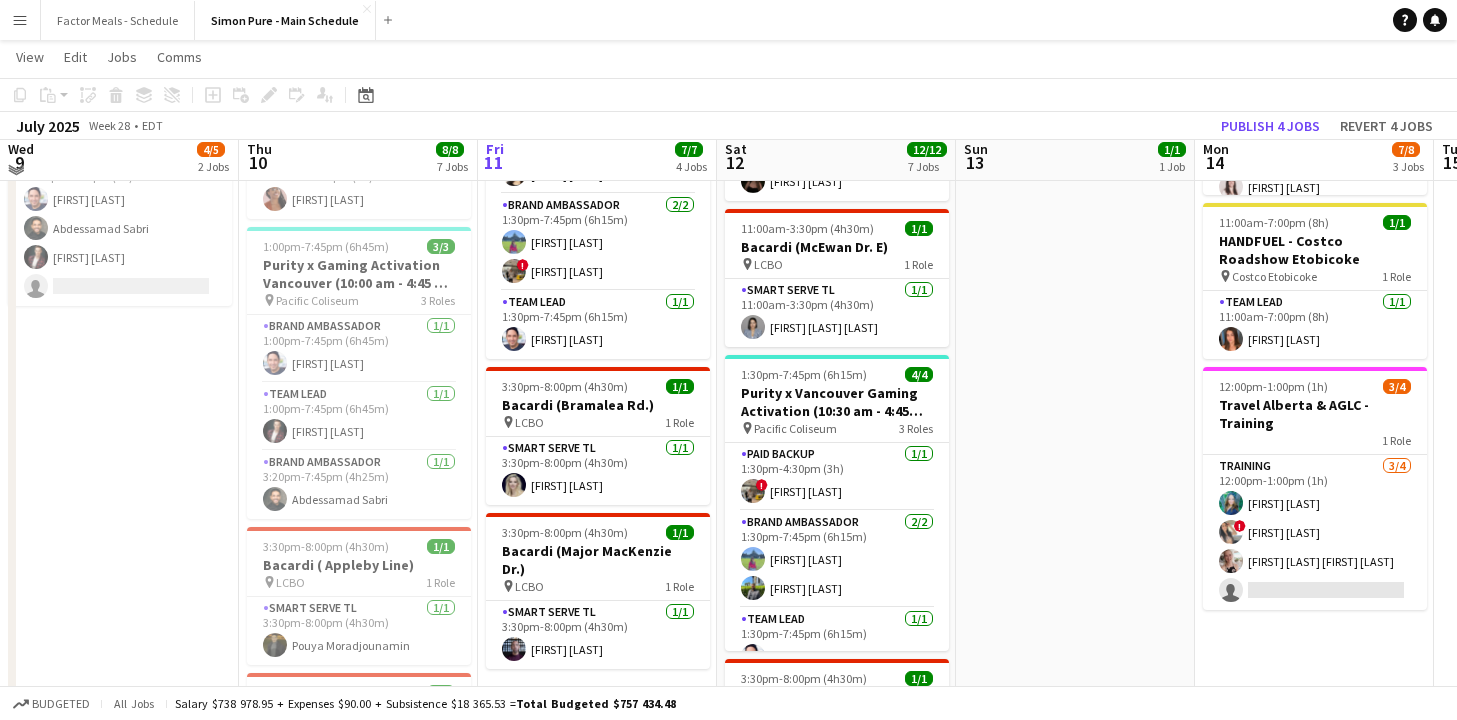 scroll, scrollTop: 319, scrollLeft: 0, axis: vertical 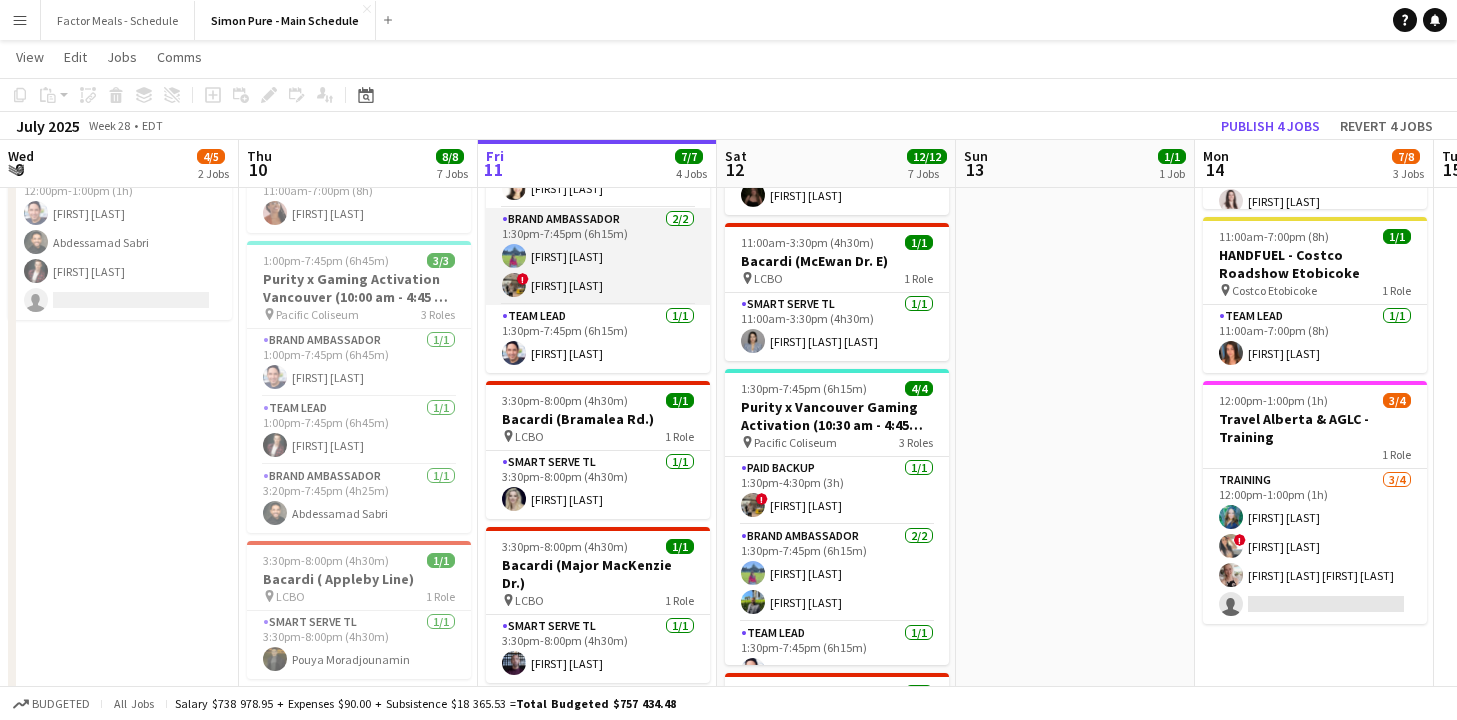 click at bounding box center (514, 256) 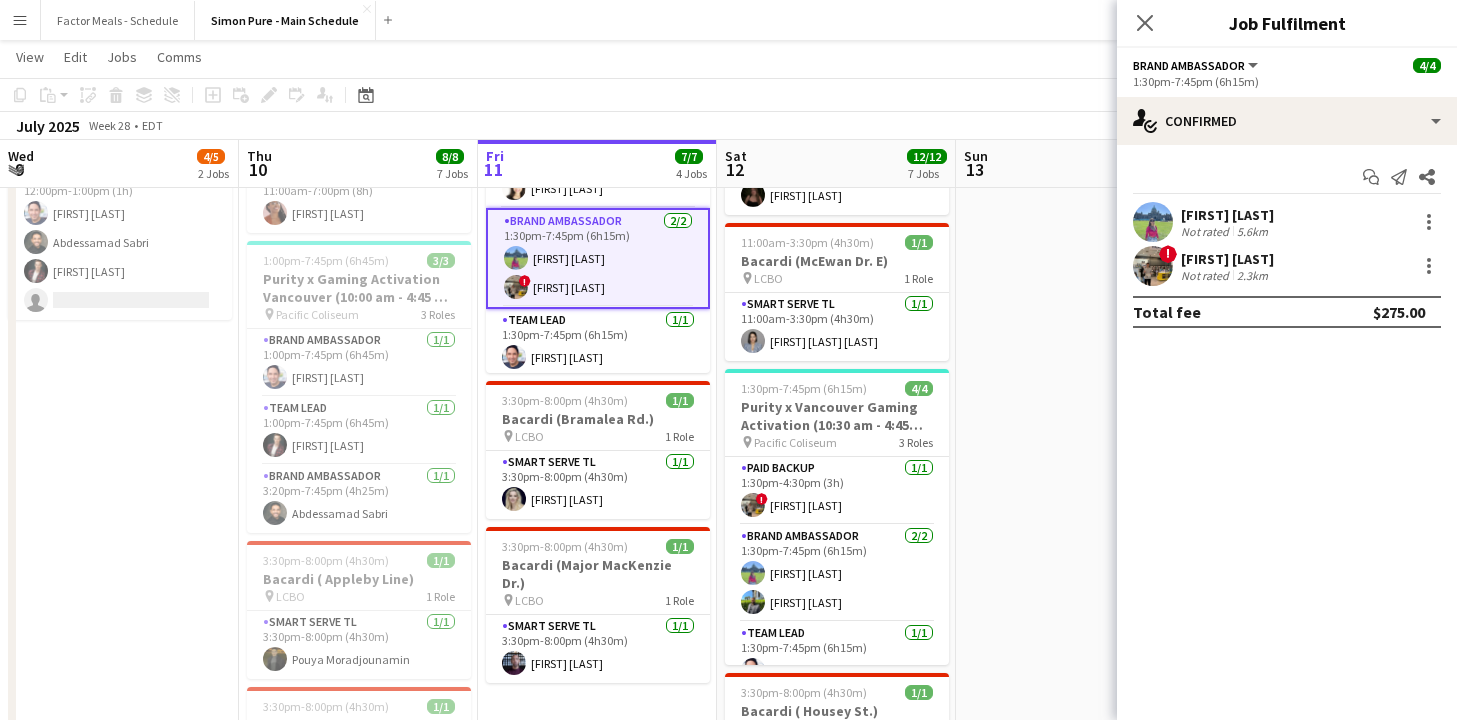 click at bounding box center (1153, 222) 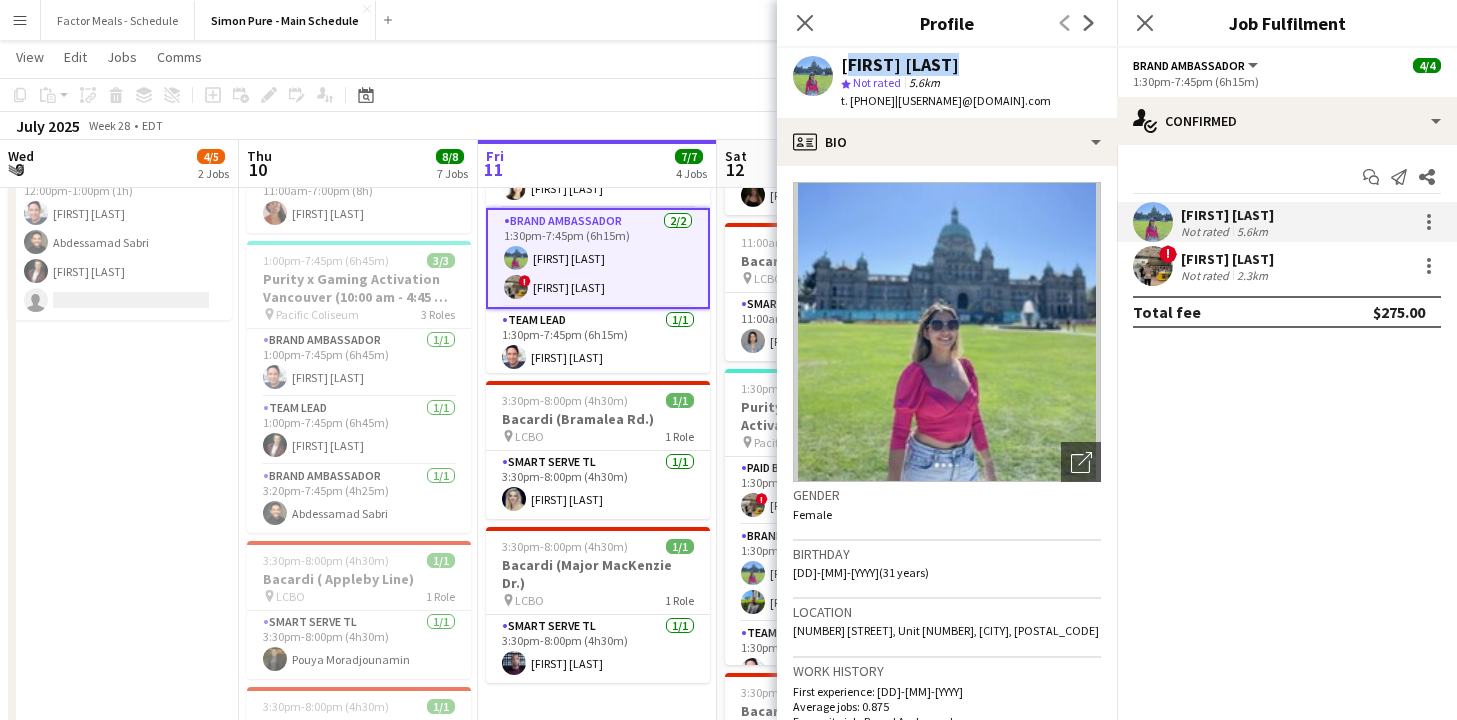 drag, startPoint x: 962, startPoint y: 64, endPoint x: 839, endPoint y: 66, distance: 123.01626 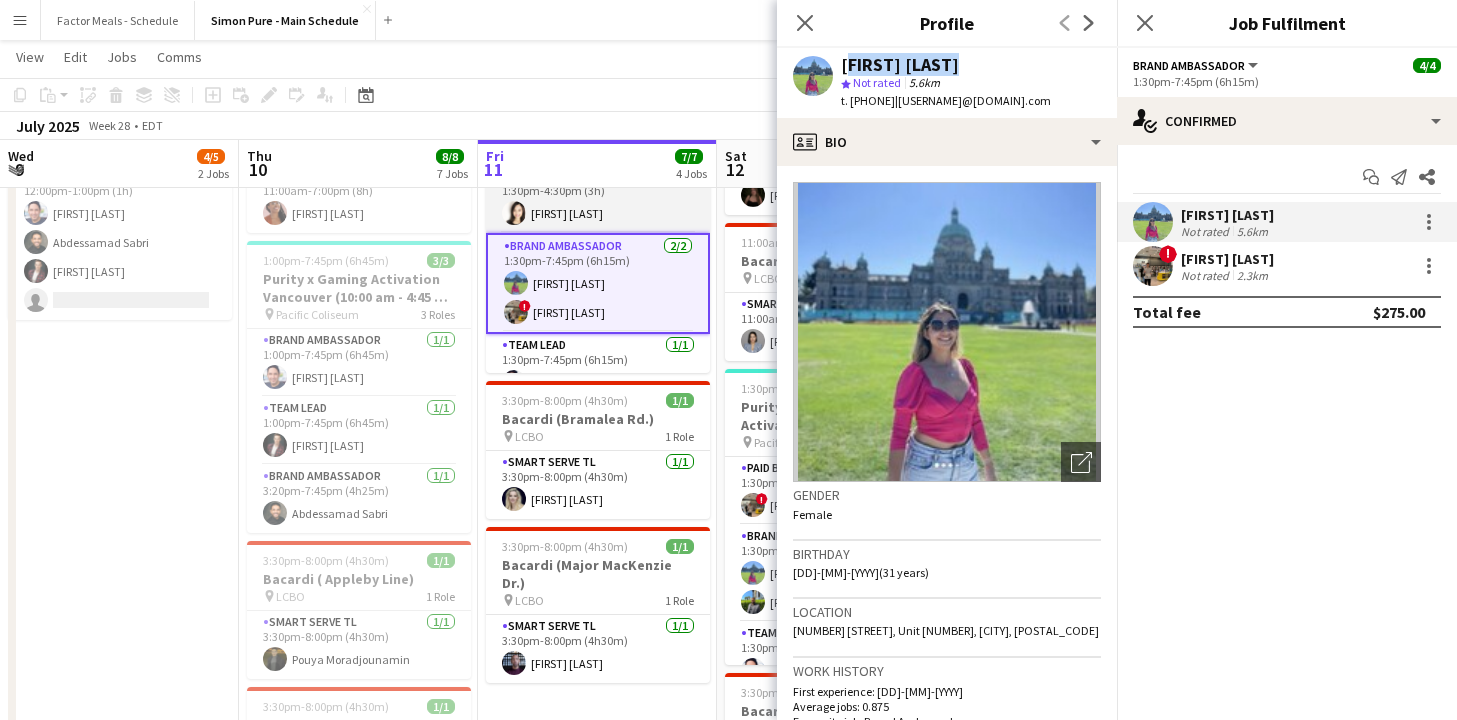 click at bounding box center [514, 213] 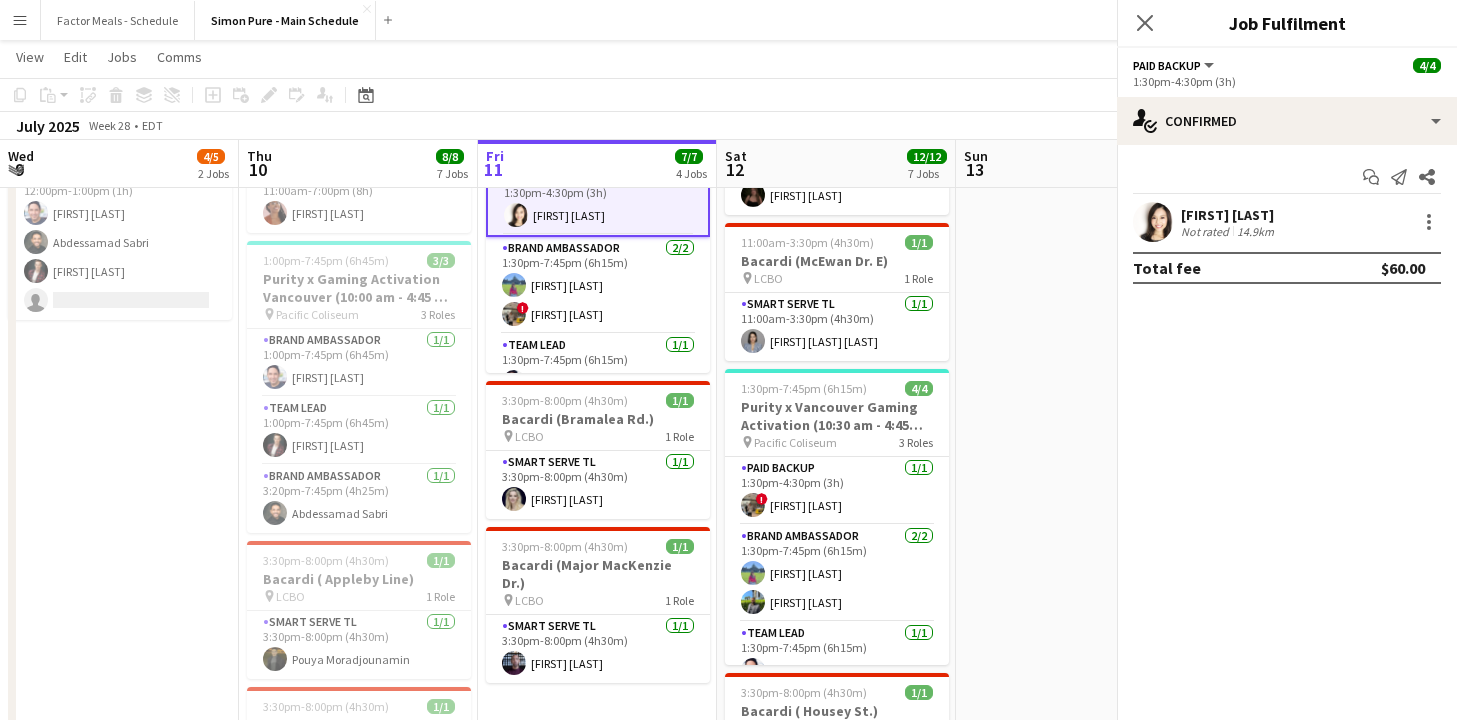 scroll, scrollTop: 0, scrollLeft: 477, axis: horizontal 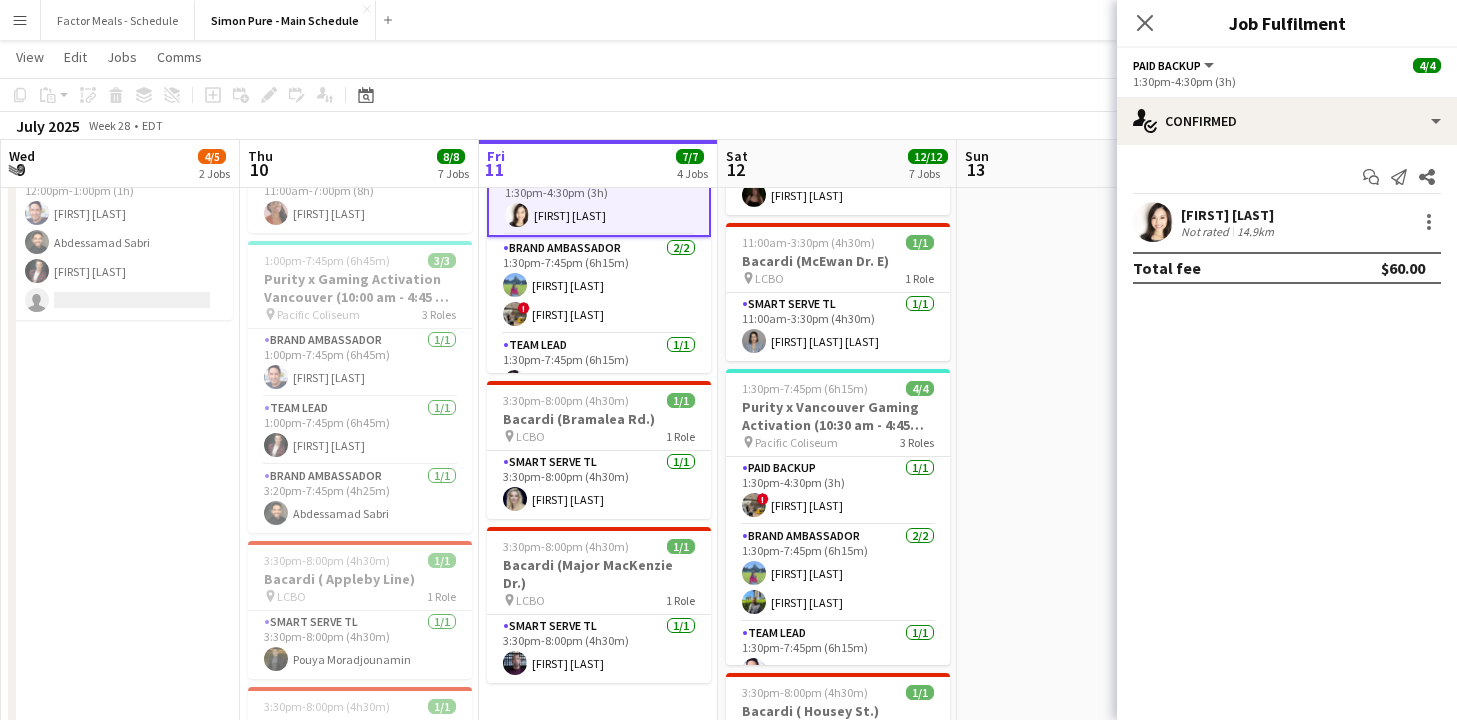 click at bounding box center (1153, 222) 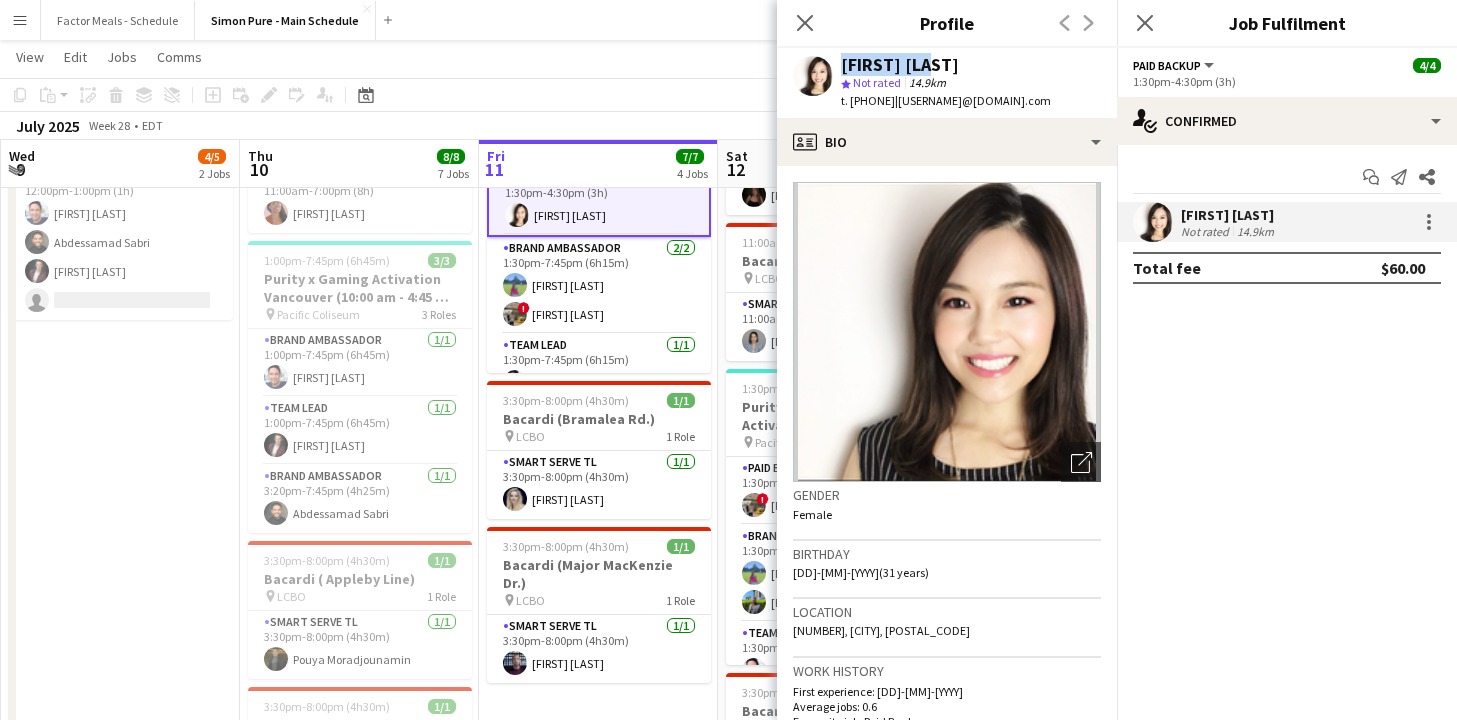 drag, startPoint x: 927, startPoint y: 65, endPoint x: 833, endPoint y: 63, distance: 94.02127 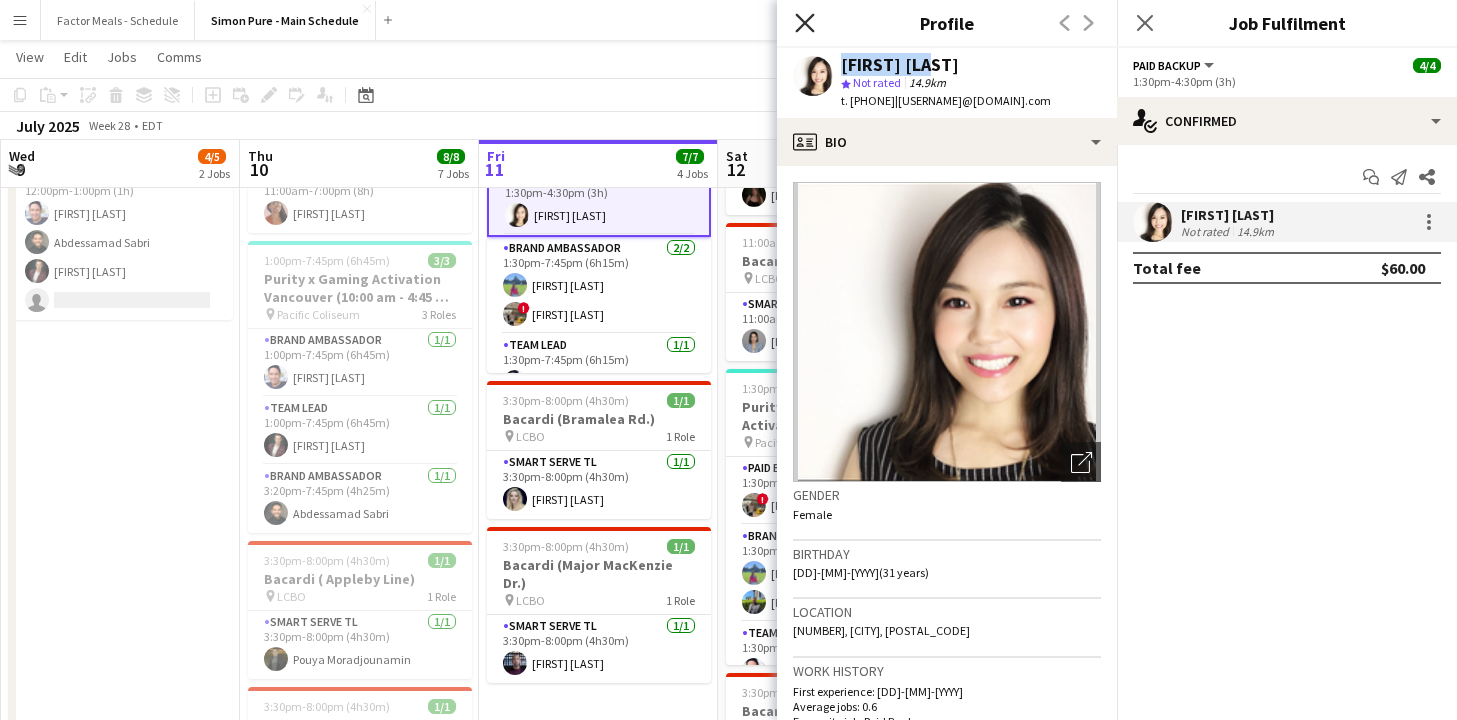 click on "Close pop-in" 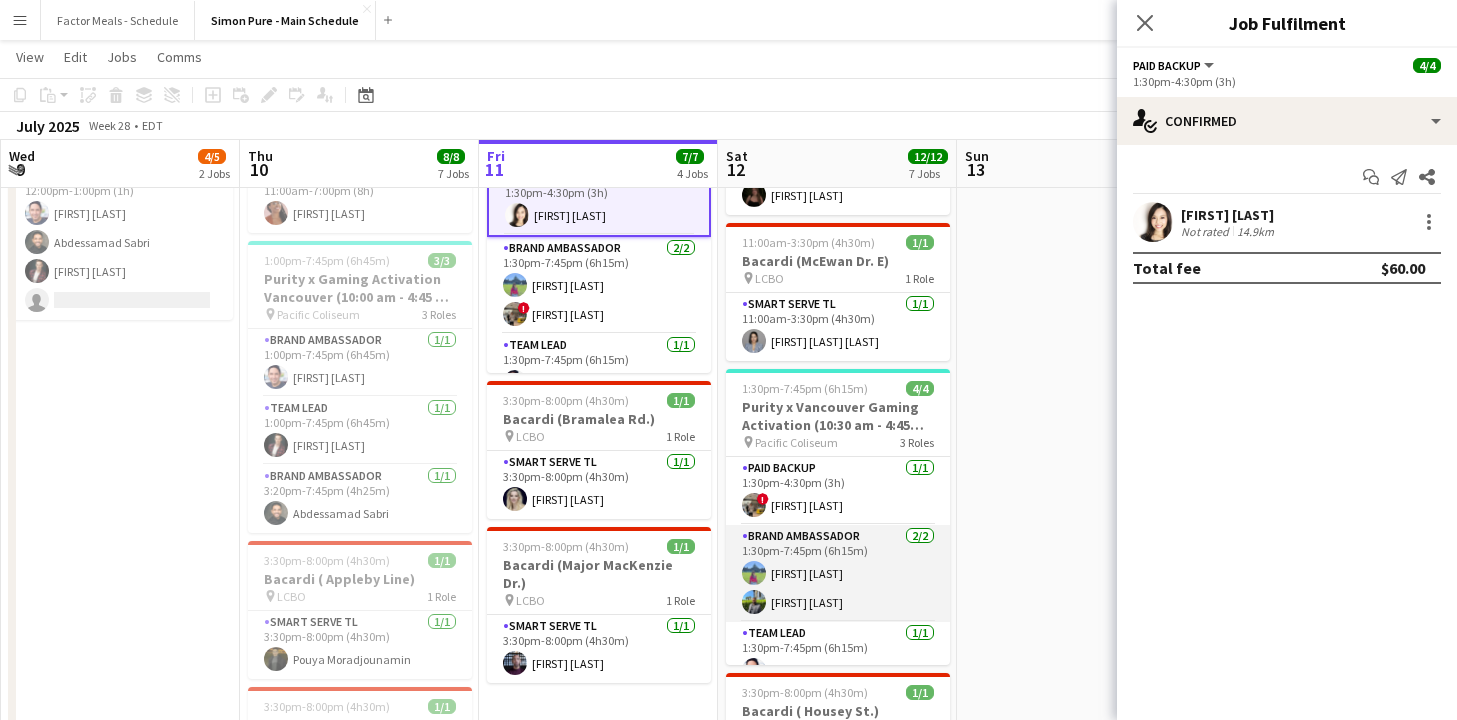 scroll, scrollTop: 25, scrollLeft: 0, axis: vertical 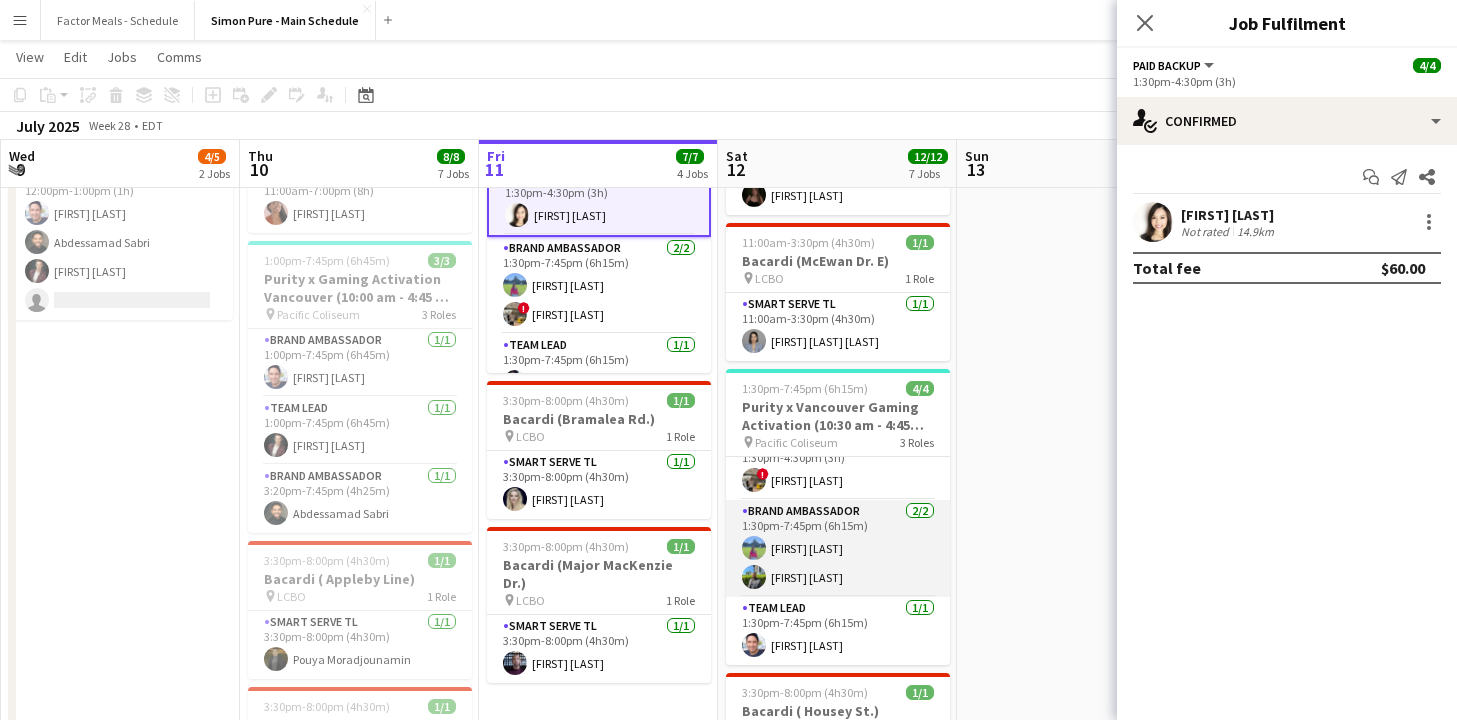 click at bounding box center [754, 577] 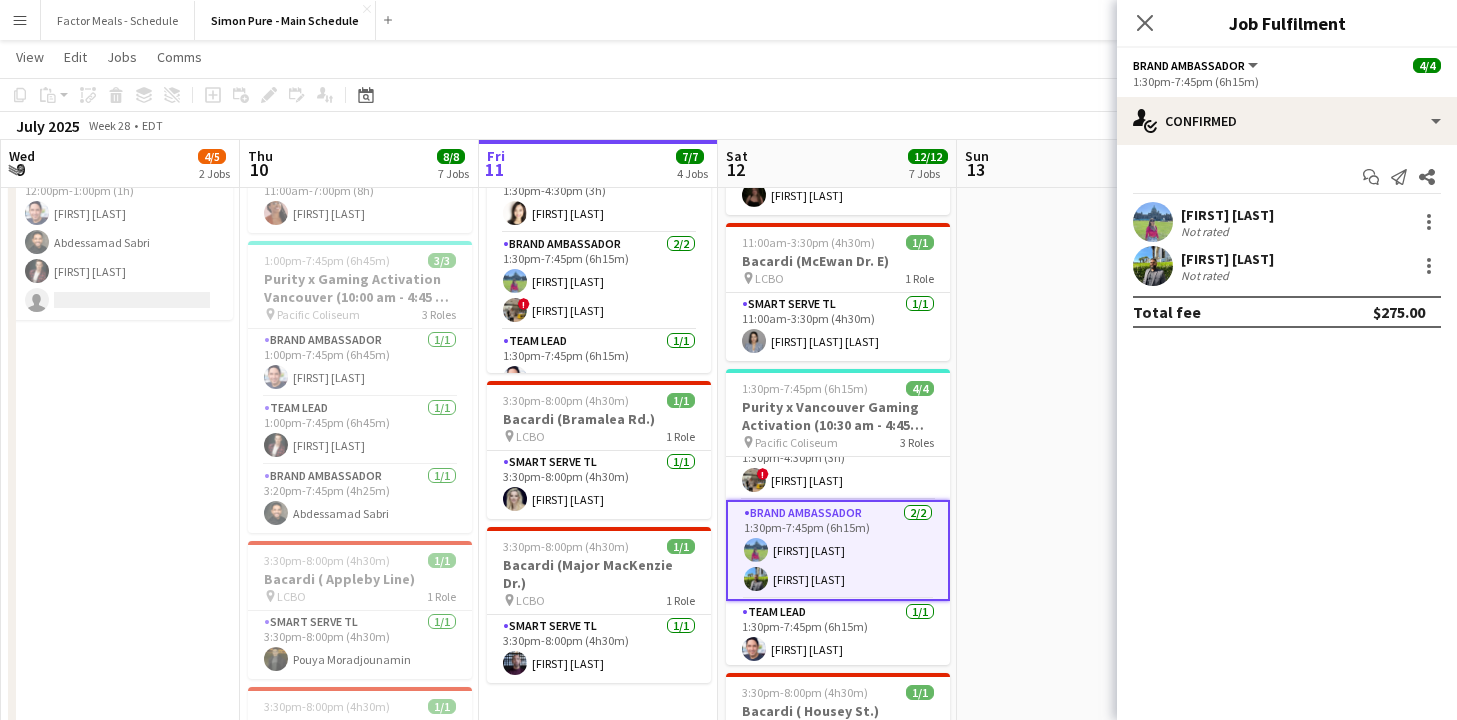 scroll, scrollTop: 0, scrollLeft: 476, axis: horizontal 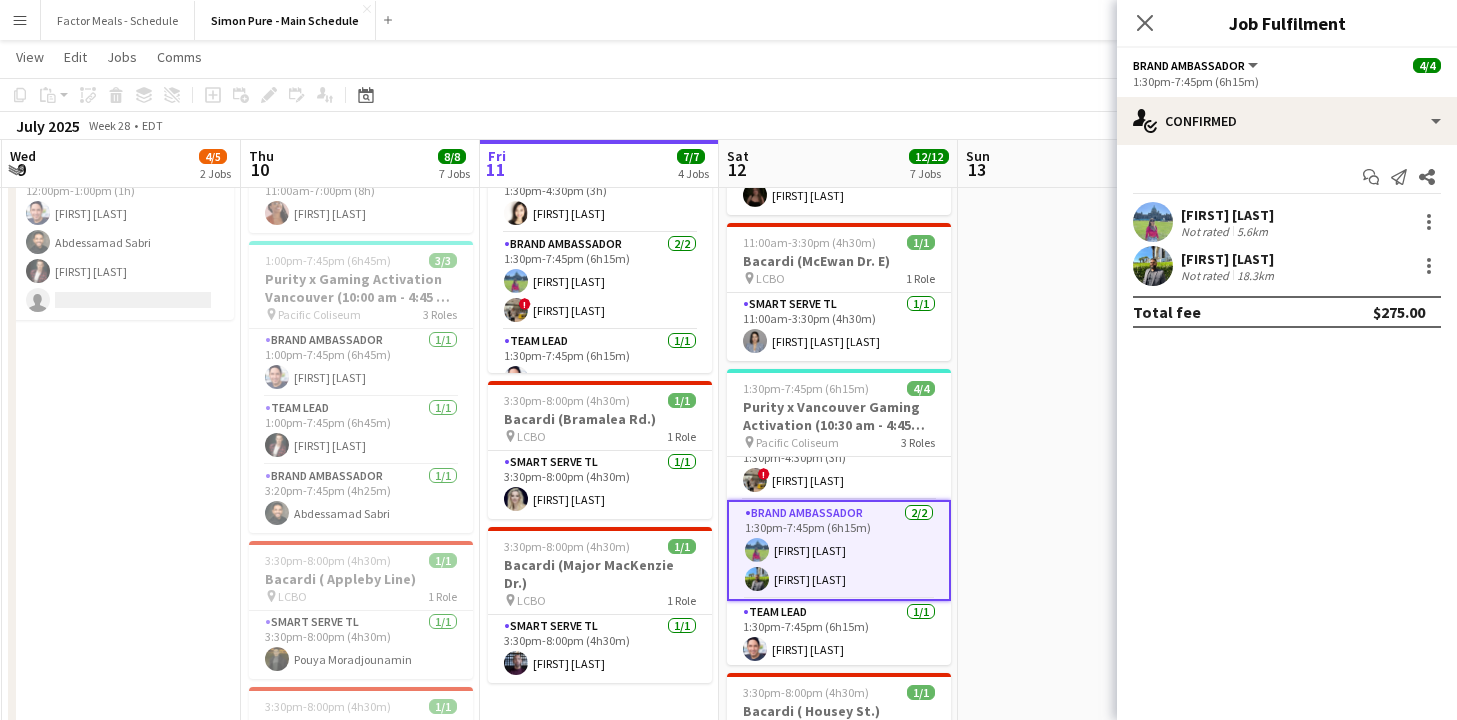 click at bounding box center [1153, 266] 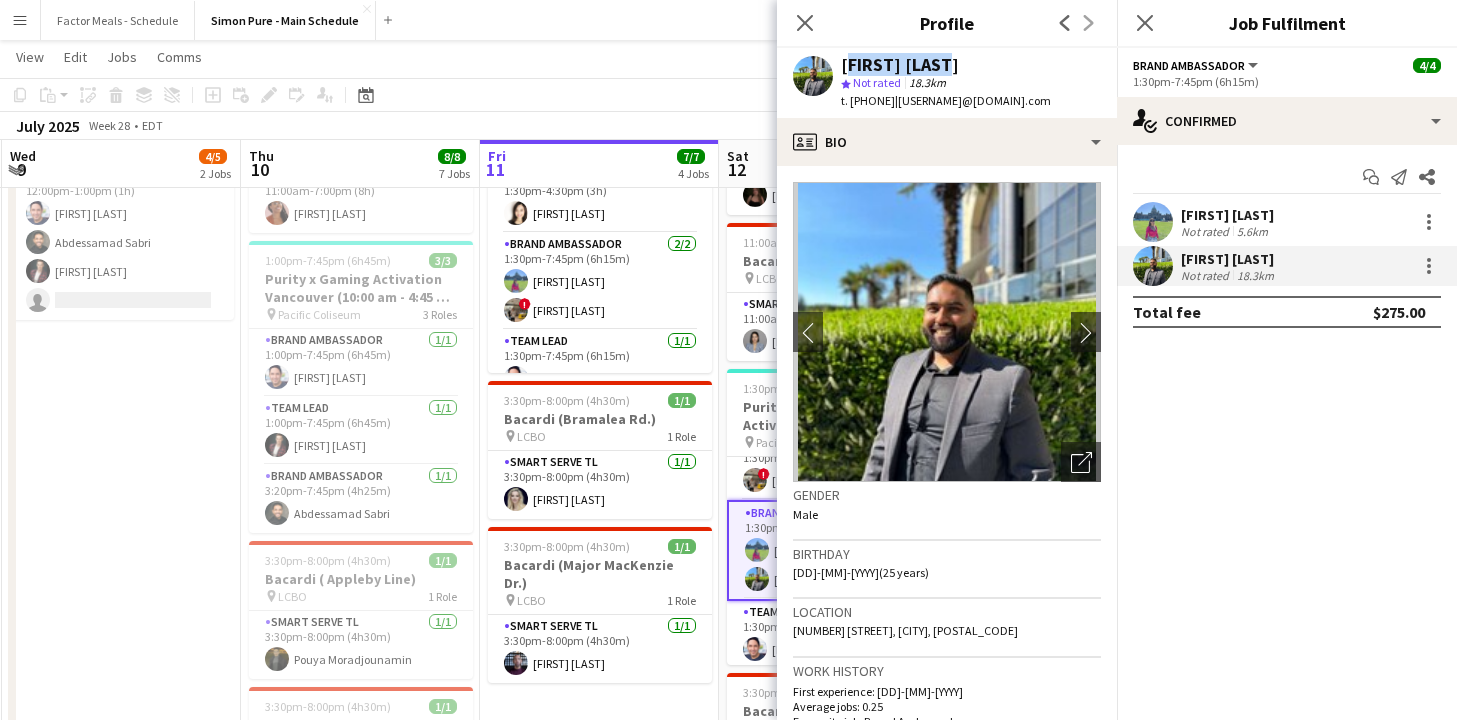 drag, startPoint x: 958, startPoint y: 57, endPoint x: 842, endPoint y: 66, distance: 116.34862 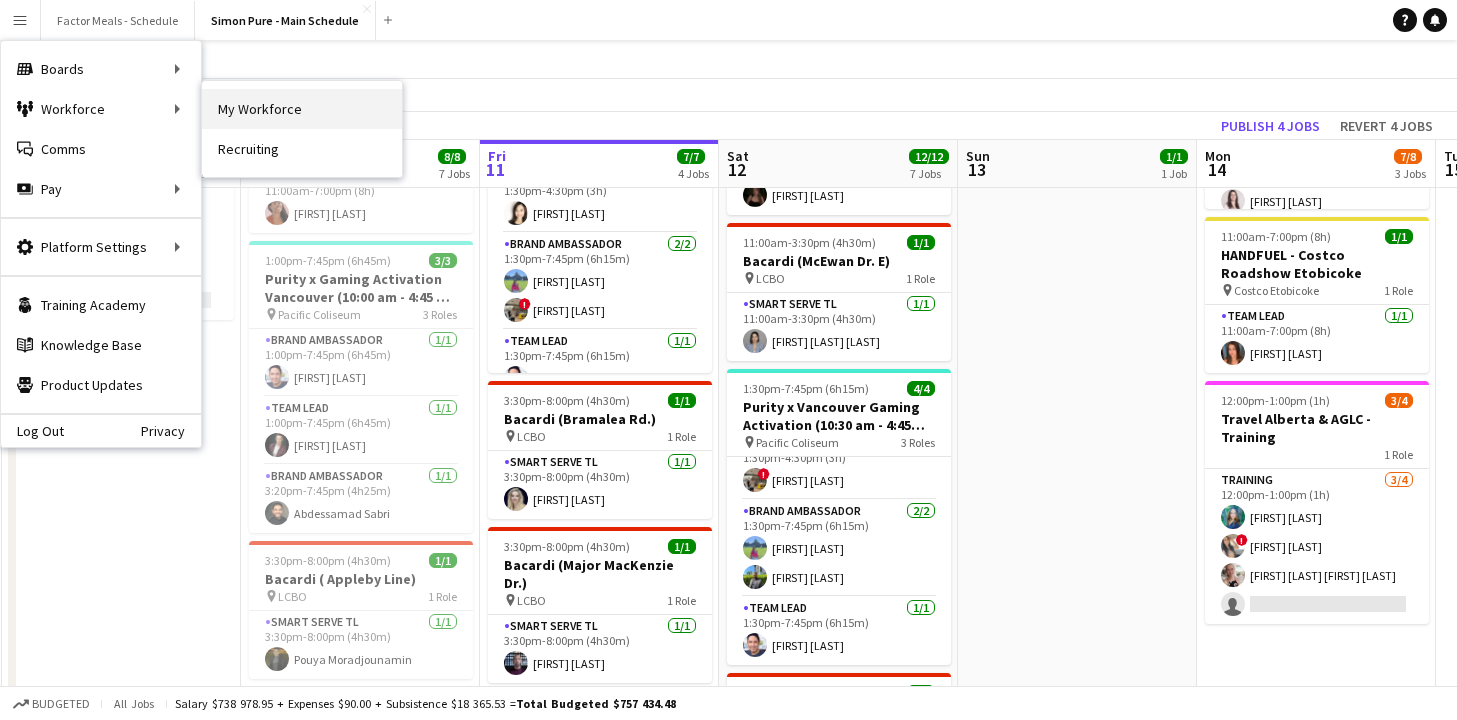 click on "My Workforce" at bounding box center (302, 109) 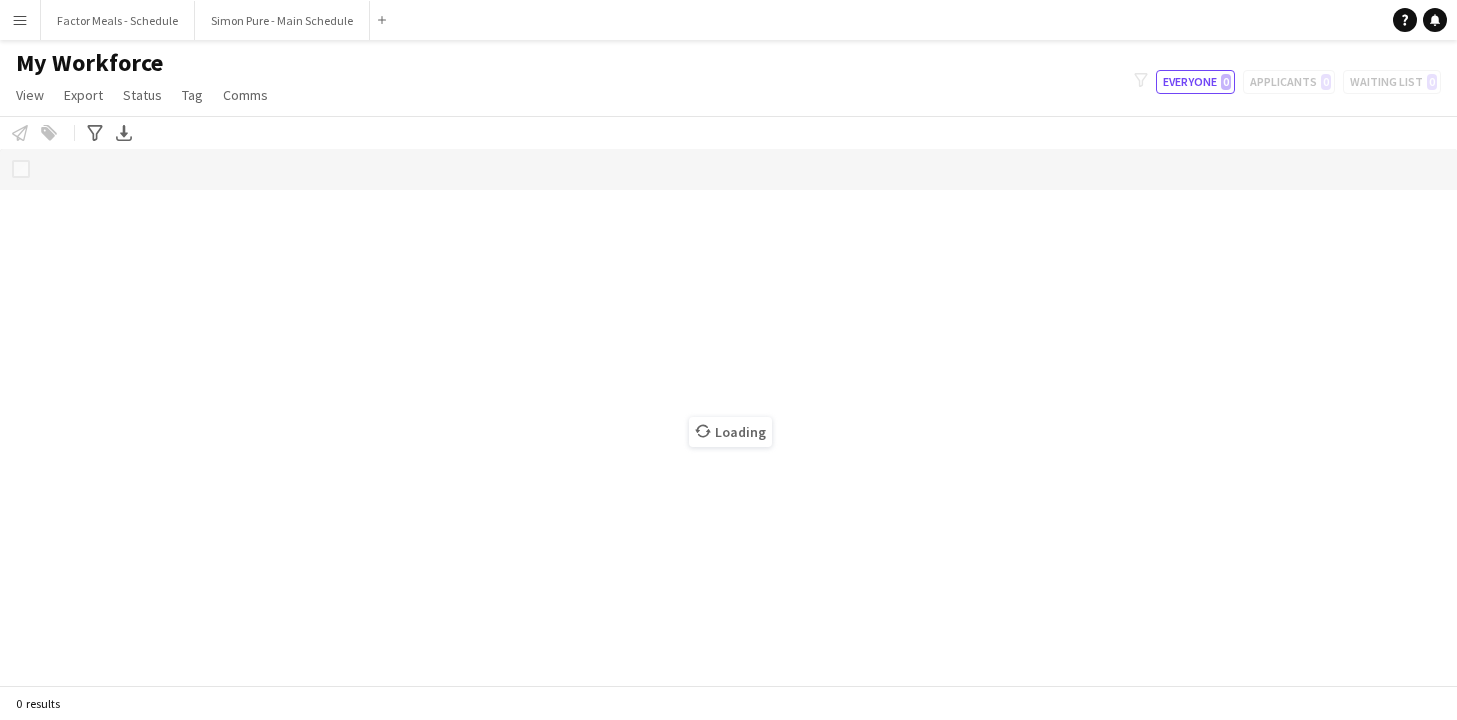 scroll, scrollTop: 0, scrollLeft: 0, axis: both 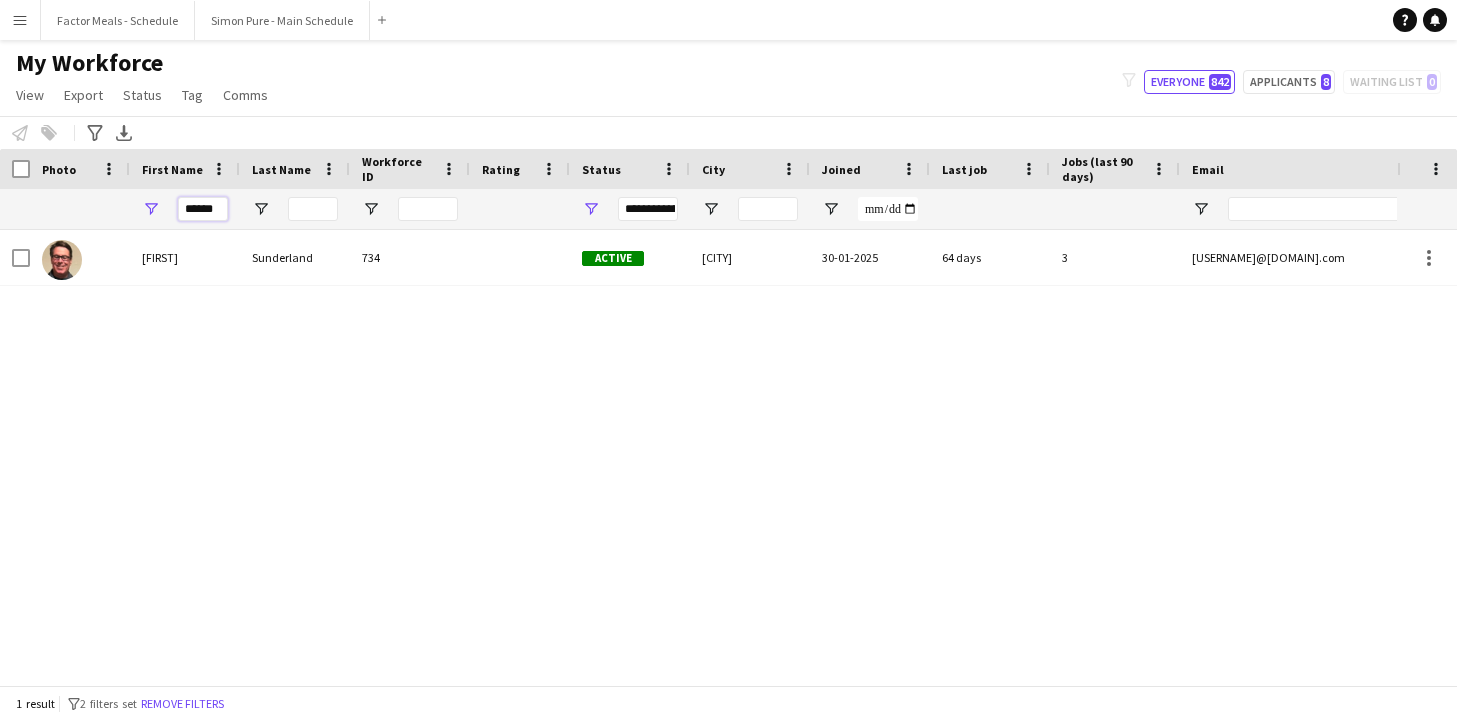 click on "******" at bounding box center (203, 209) 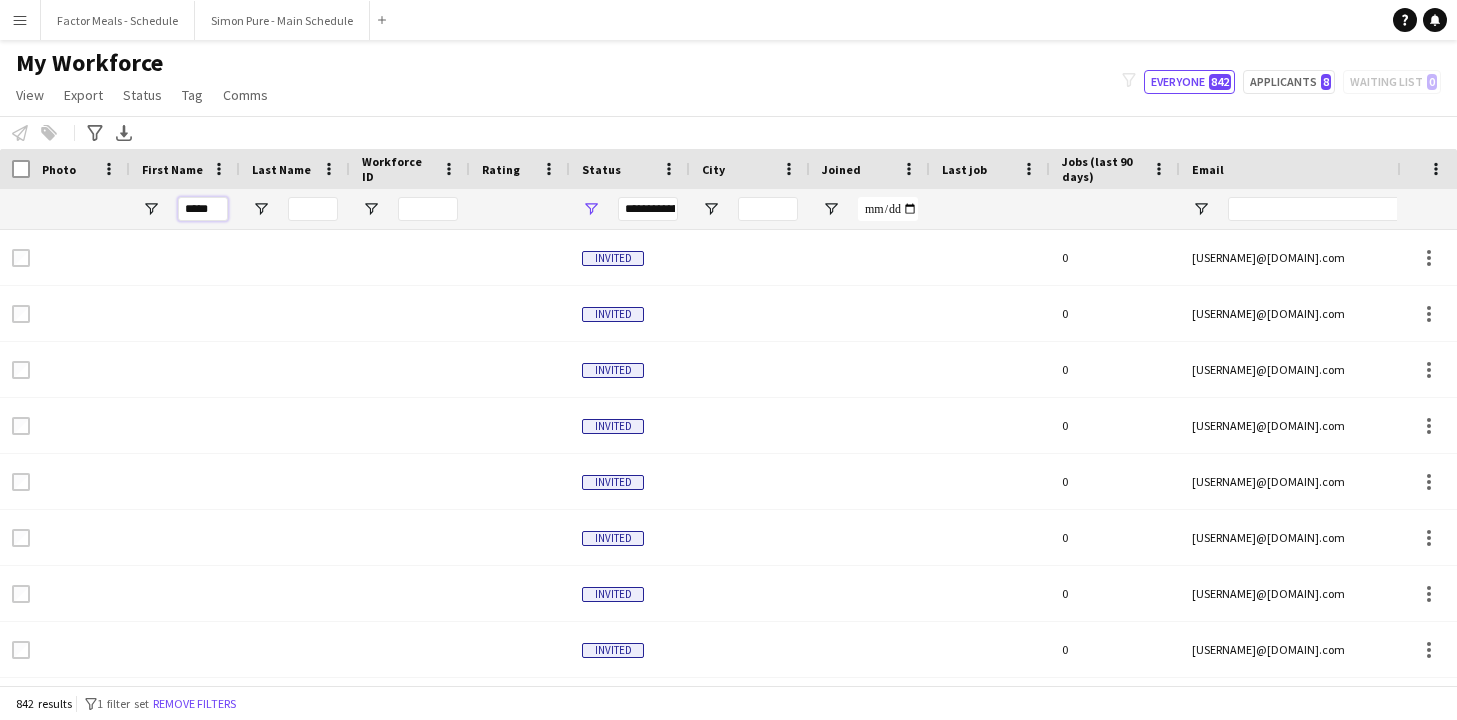 type on "*****" 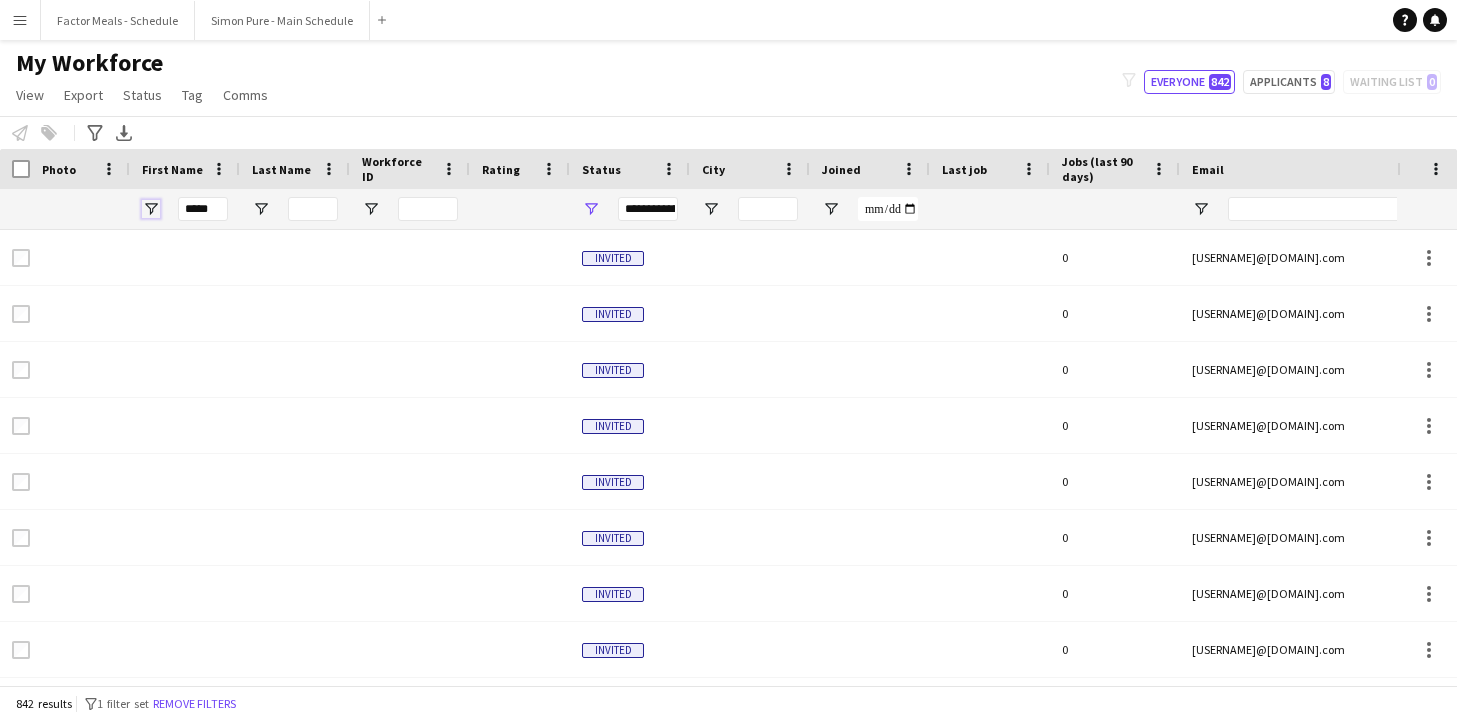 type 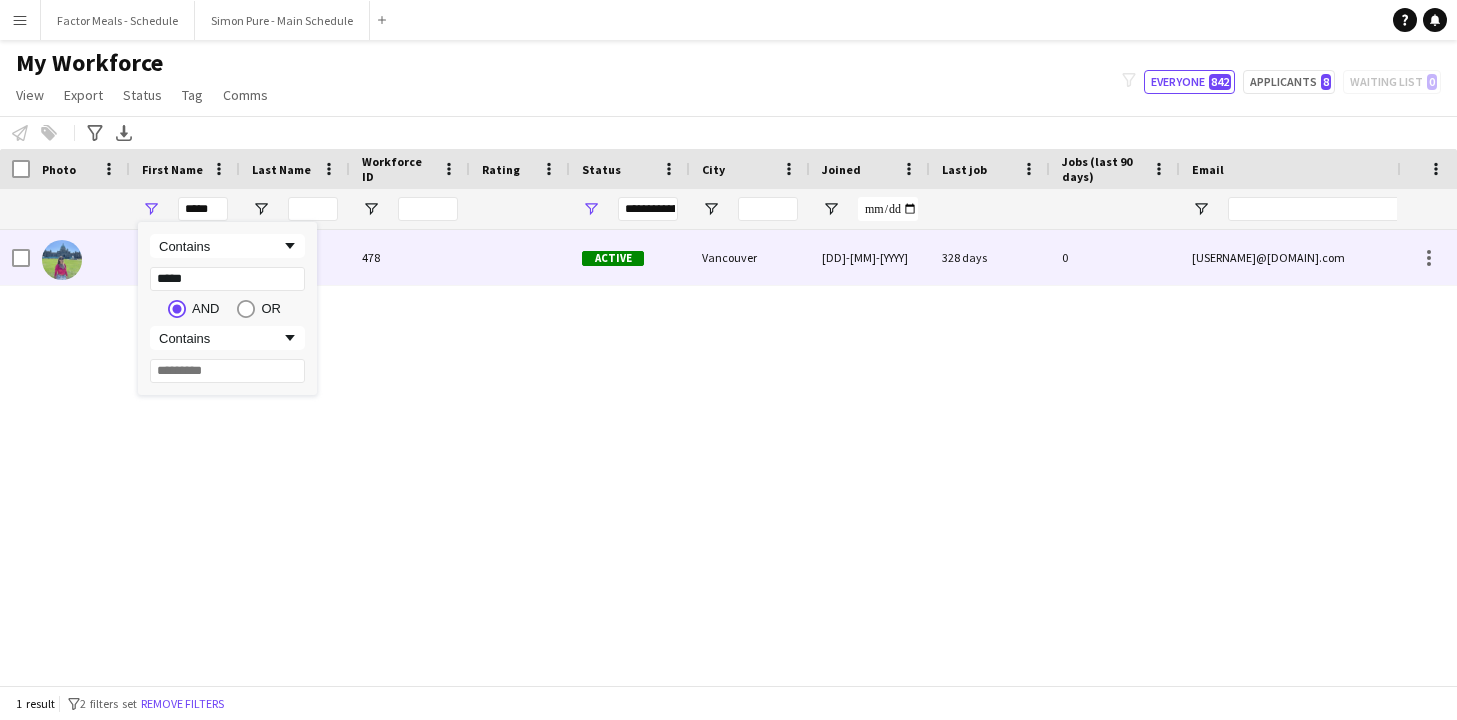 click at bounding box center (80, 257) 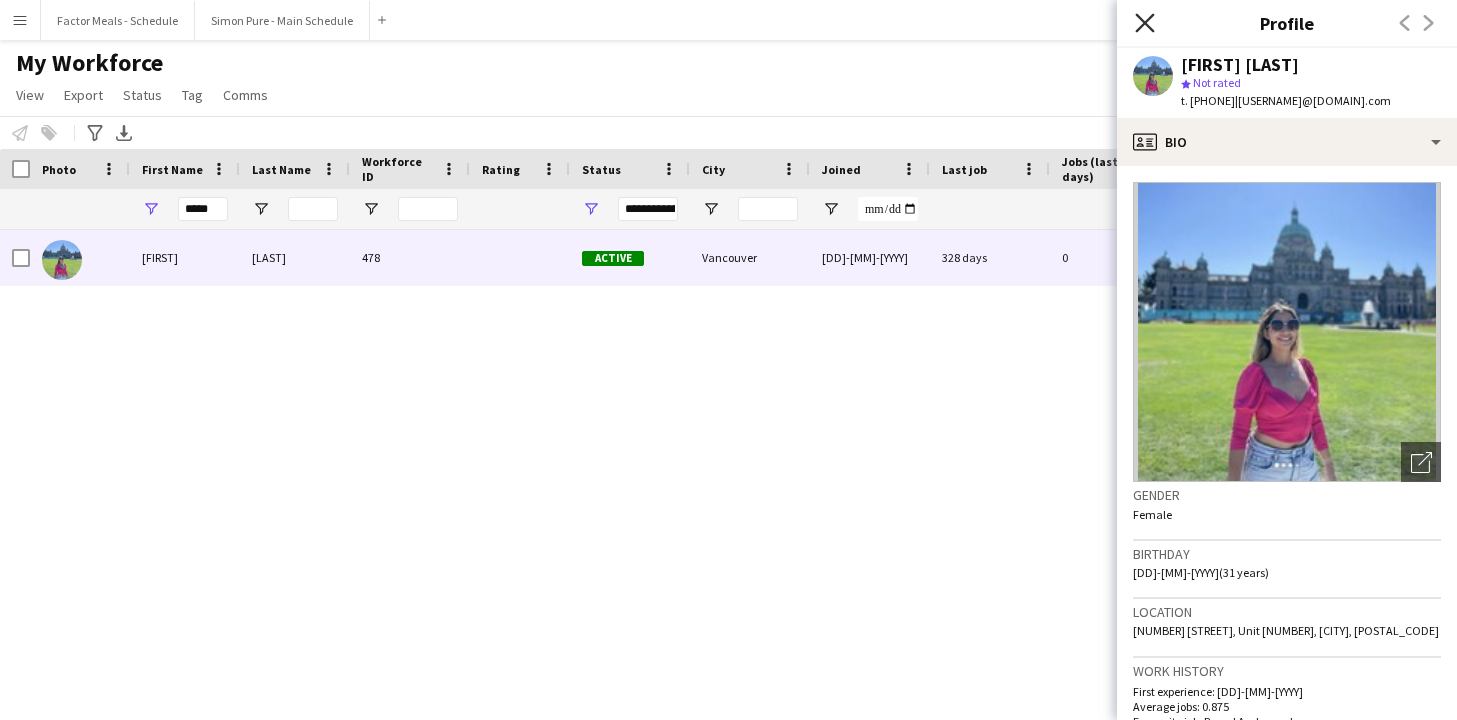 click 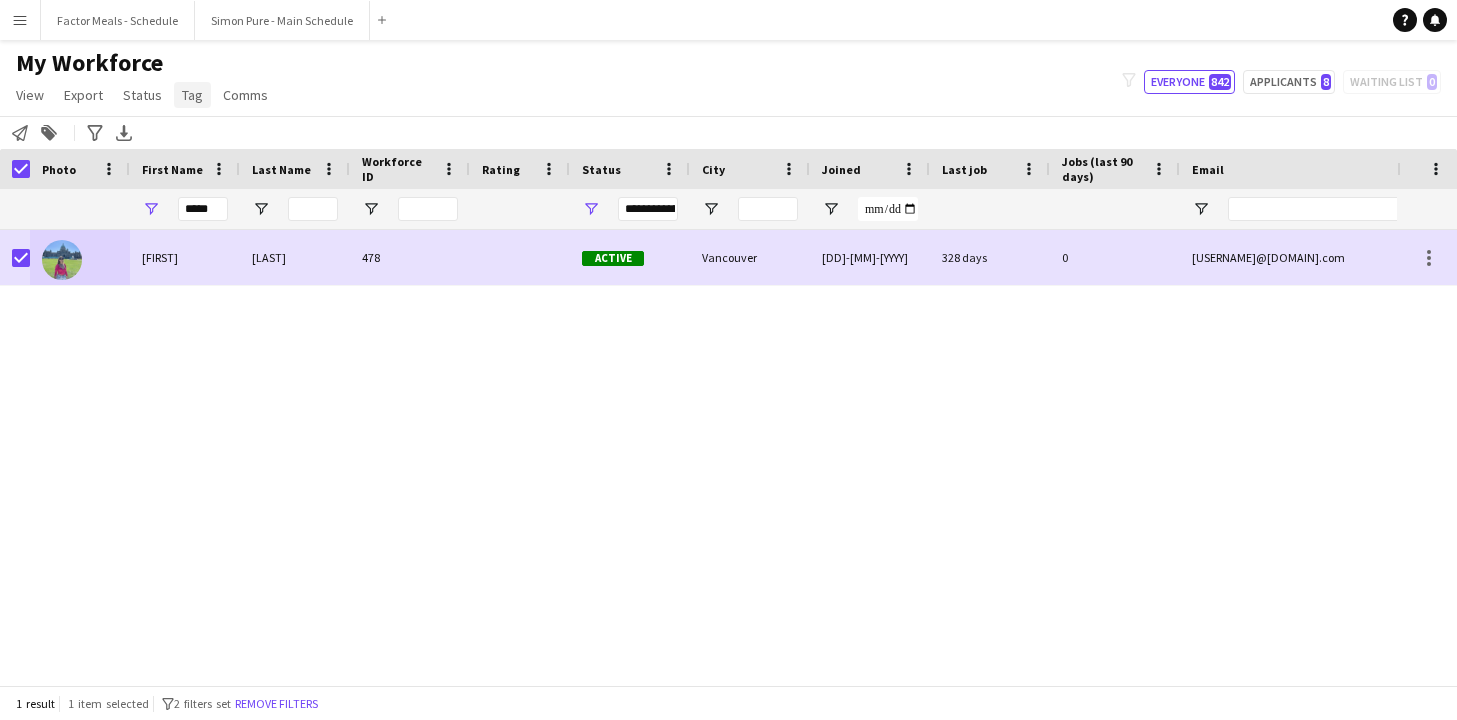click on "Tag" 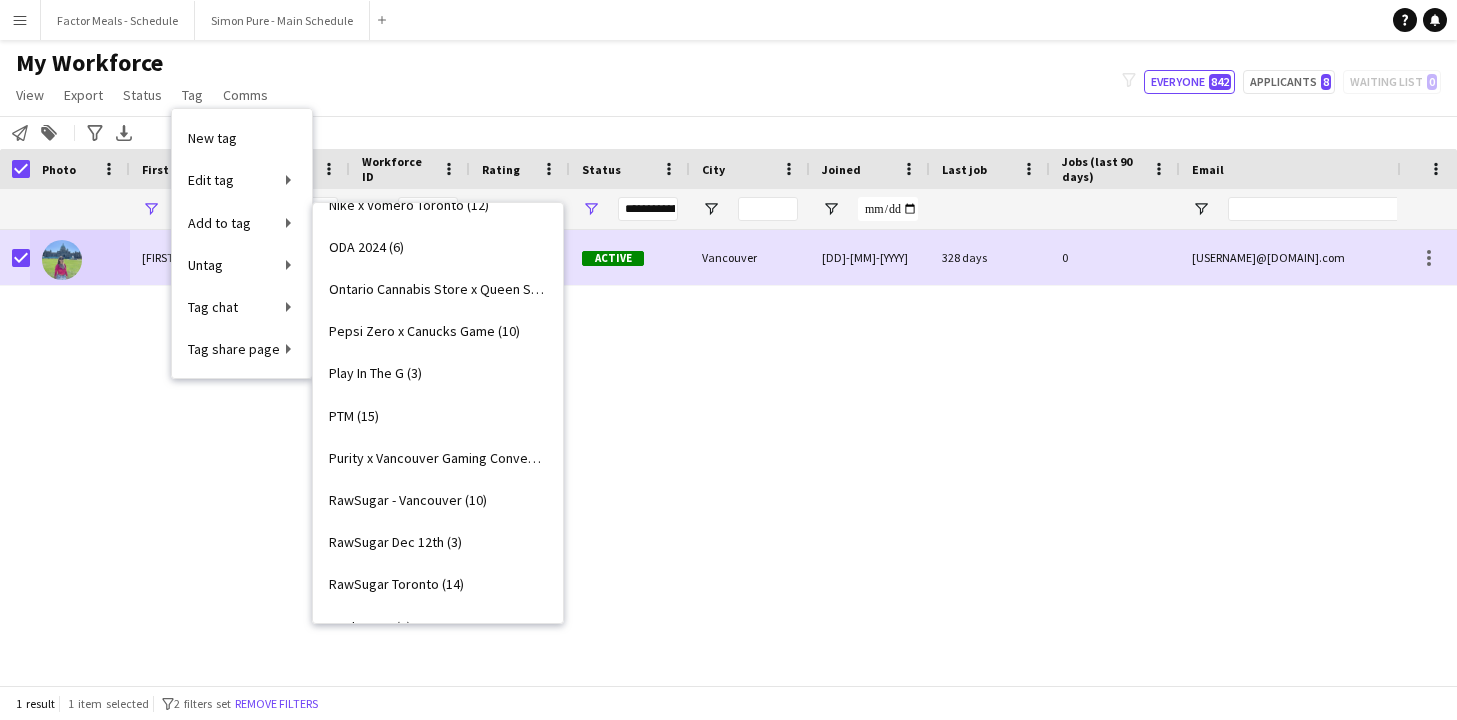 scroll, scrollTop: 3777, scrollLeft: 0, axis: vertical 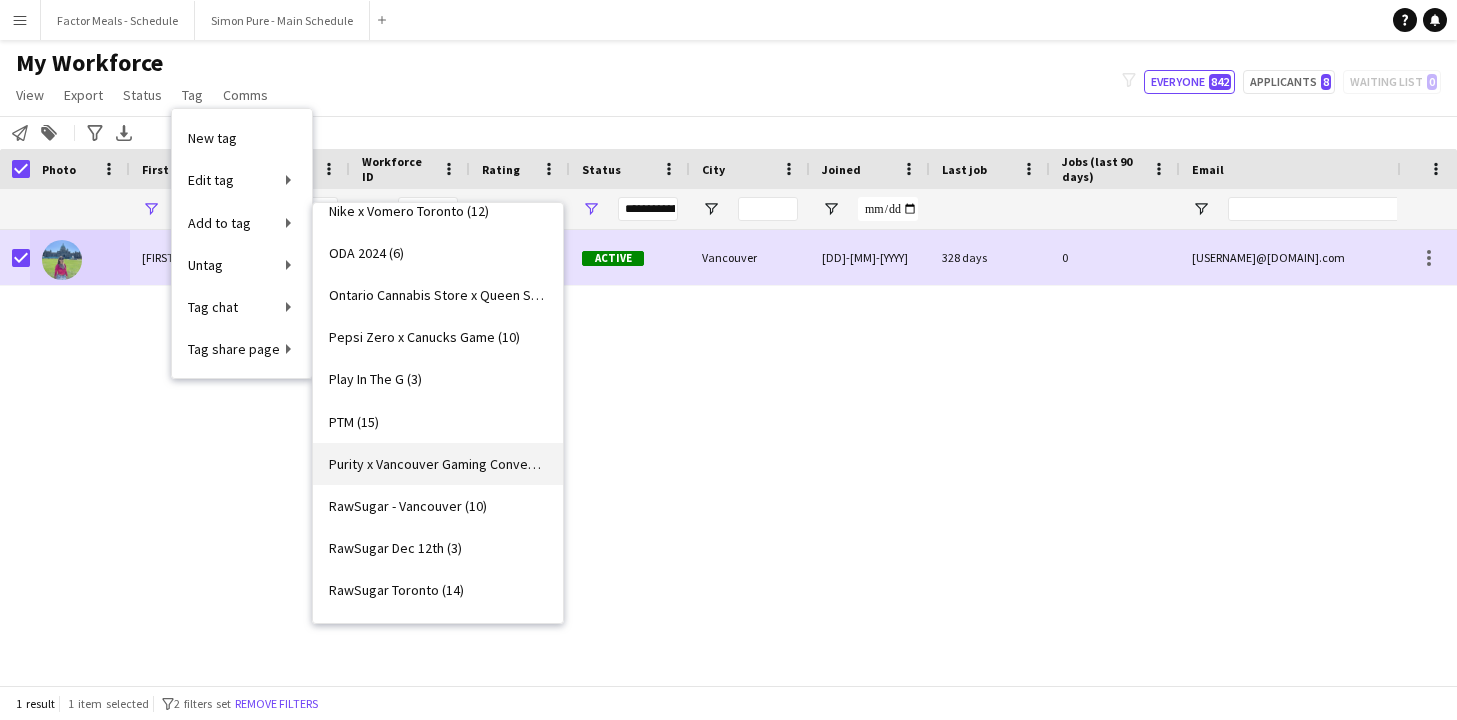 click on "Purity x Vancouver Gaming Convention (4)" at bounding box center (438, 464) 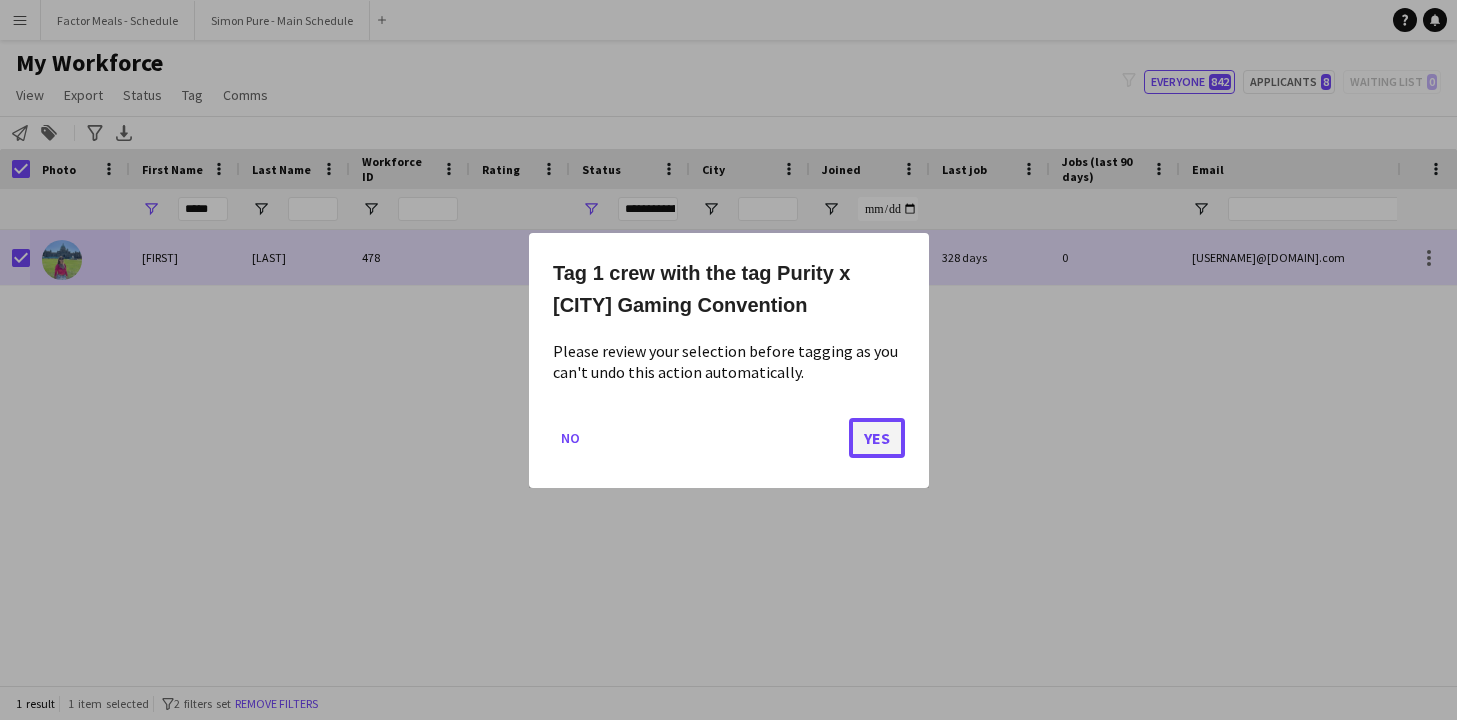 click on "Yes" 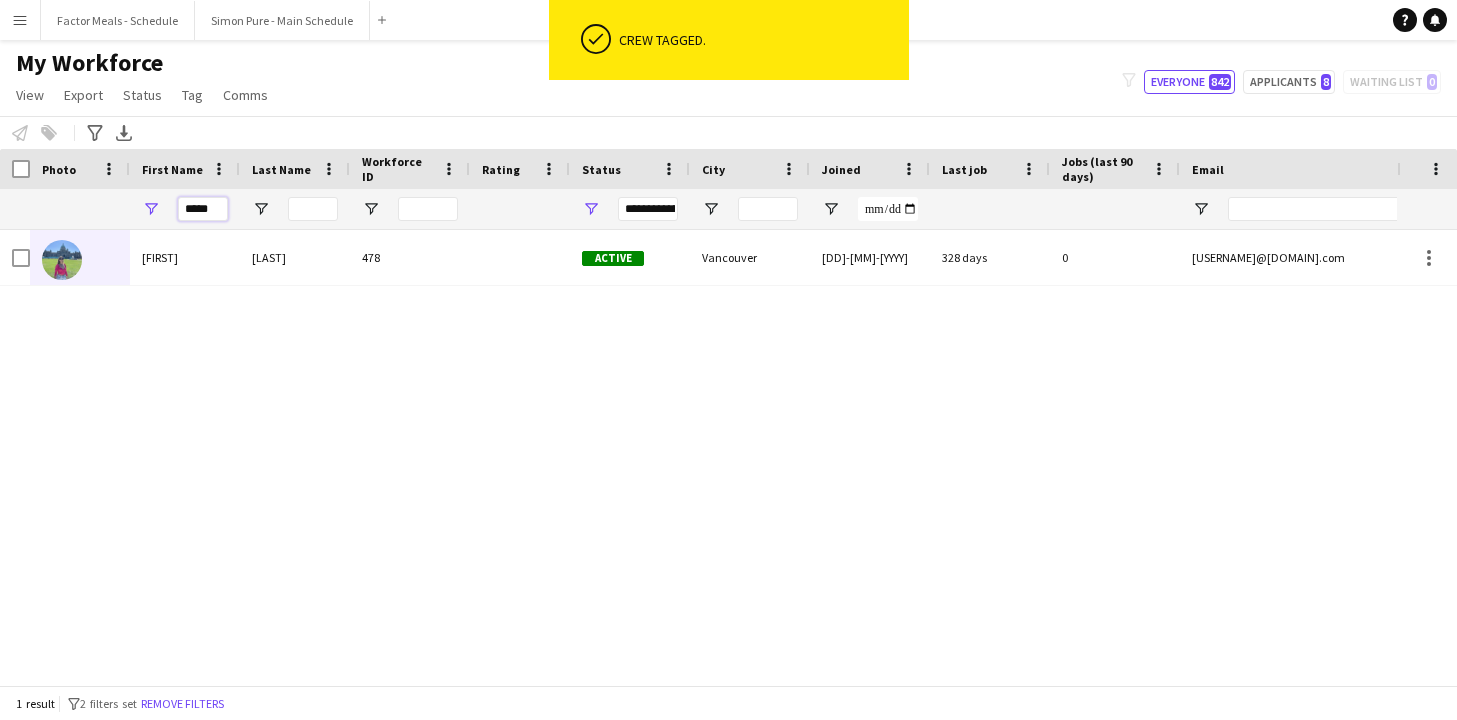 click on "*****" at bounding box center [203, 209] 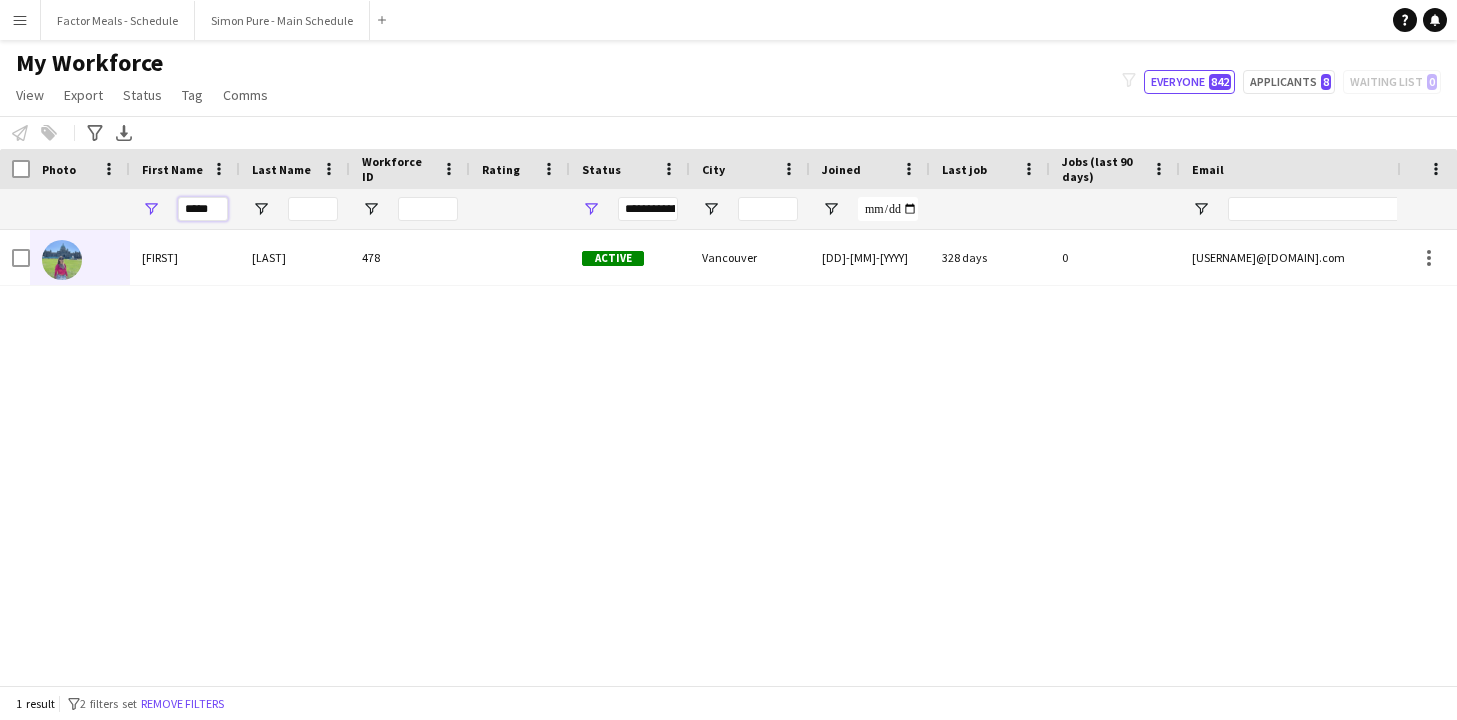 click on "*****" at bounding box center [203, 209] 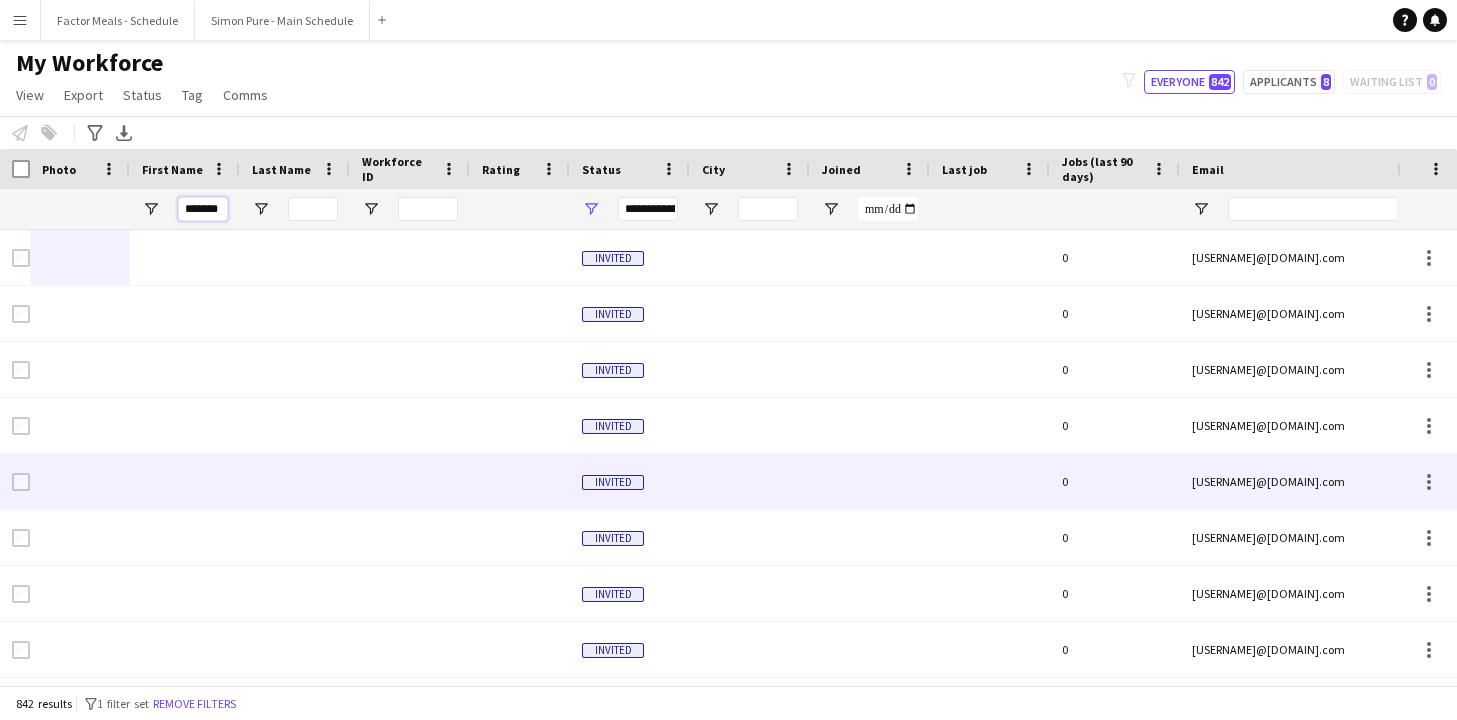 type on "*******" 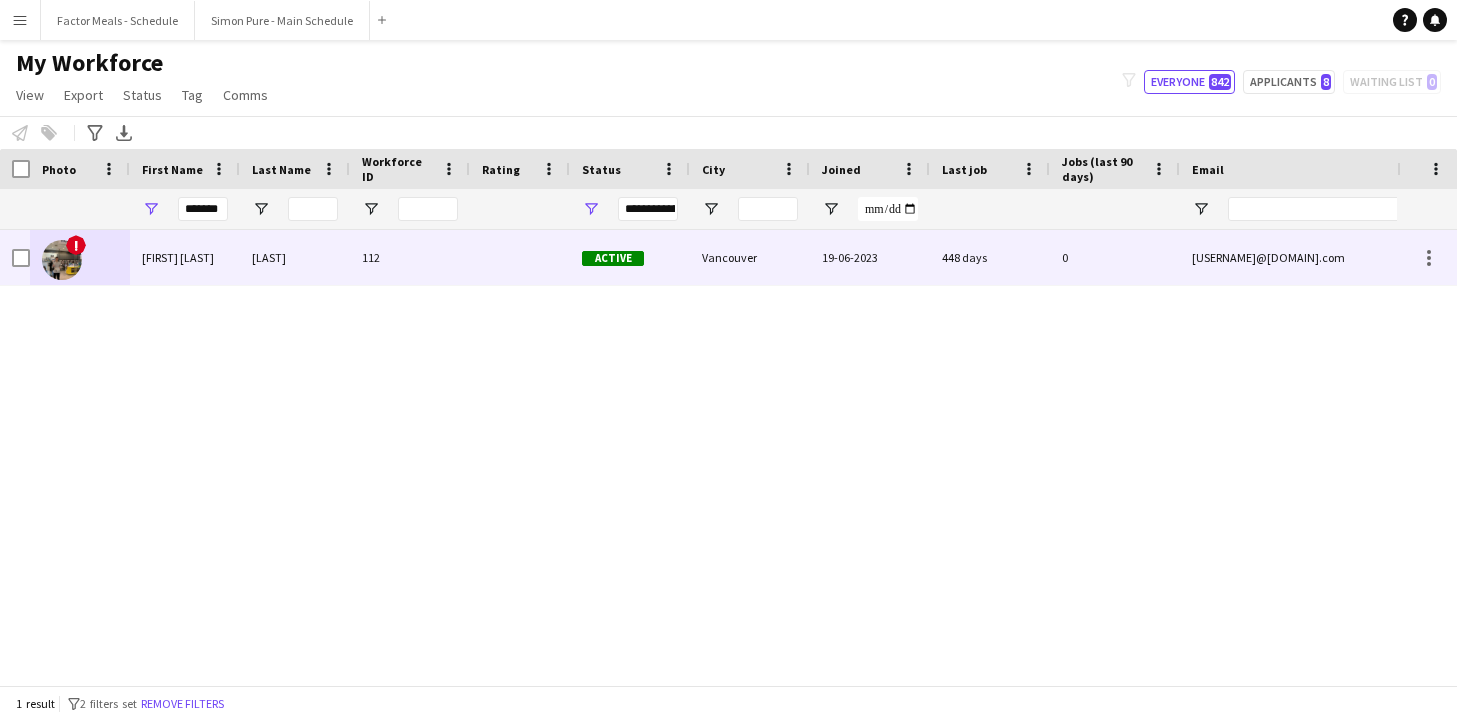 click at bounding box center (62, 260) 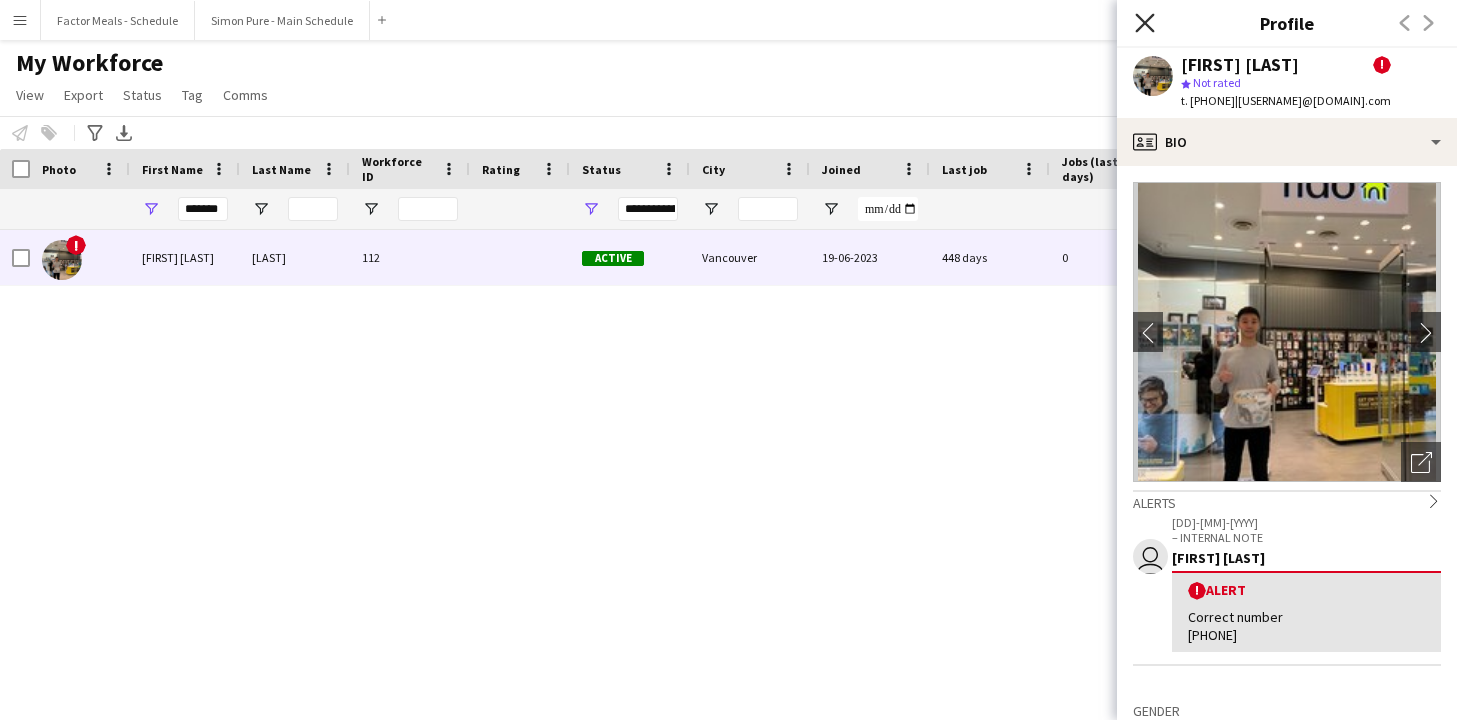 click 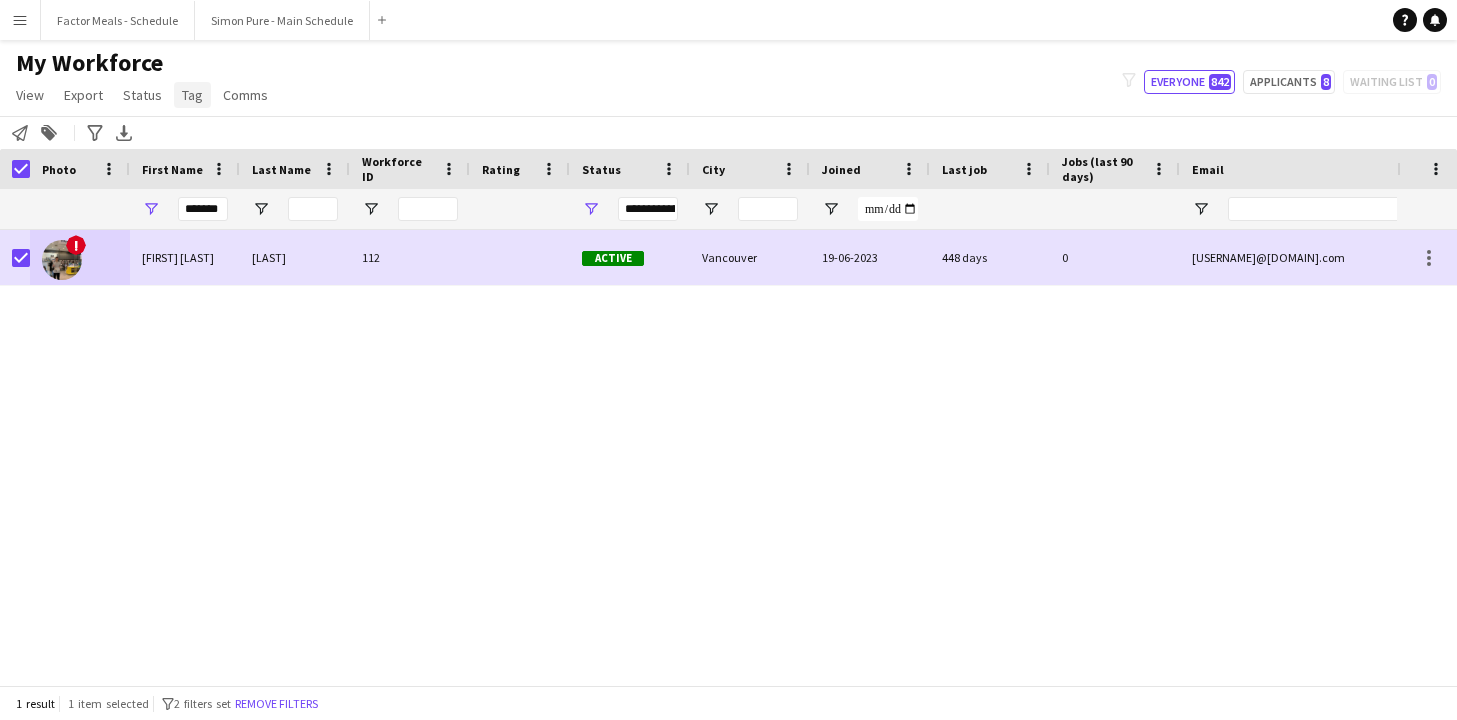 click on "Tag" 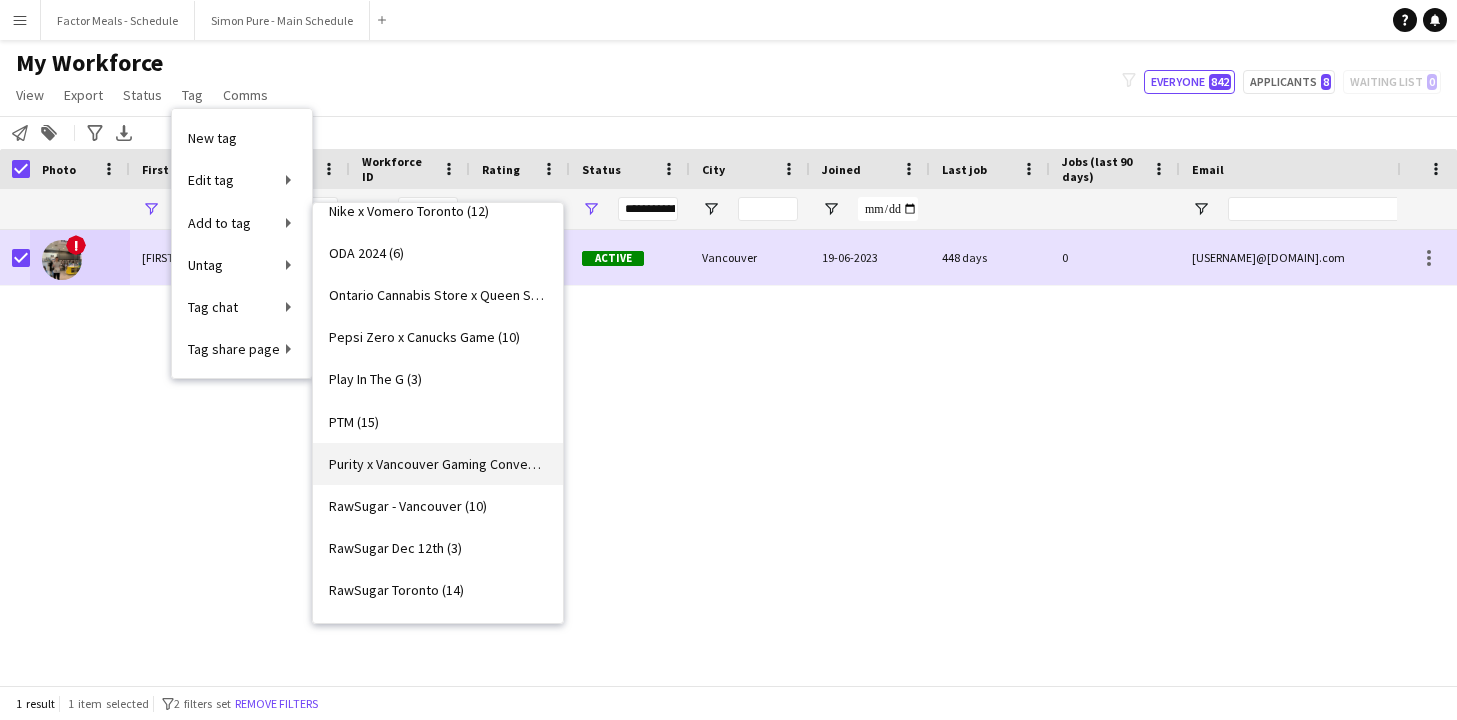 click on "Purity x Vancouver Gaming Convention (5)" at bounding box center [438, 464] 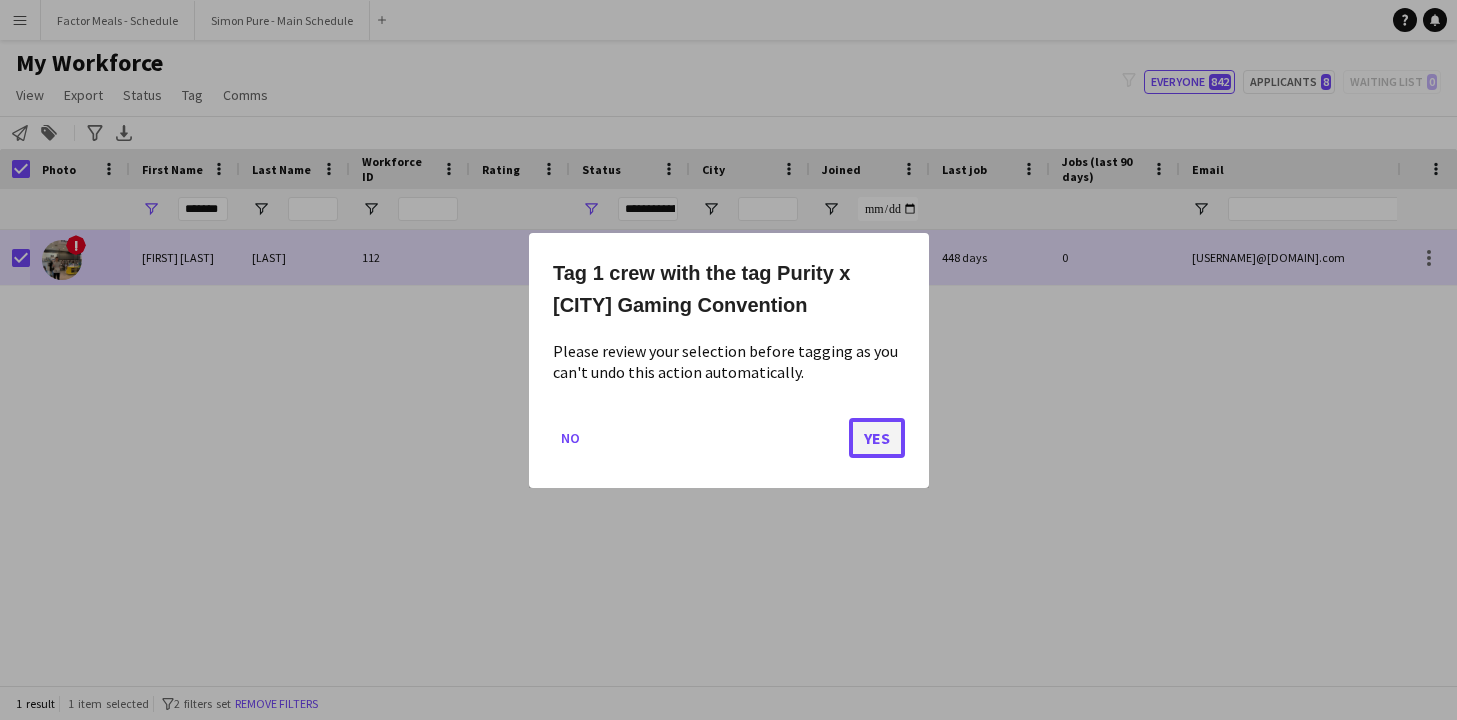 click on "Yes" 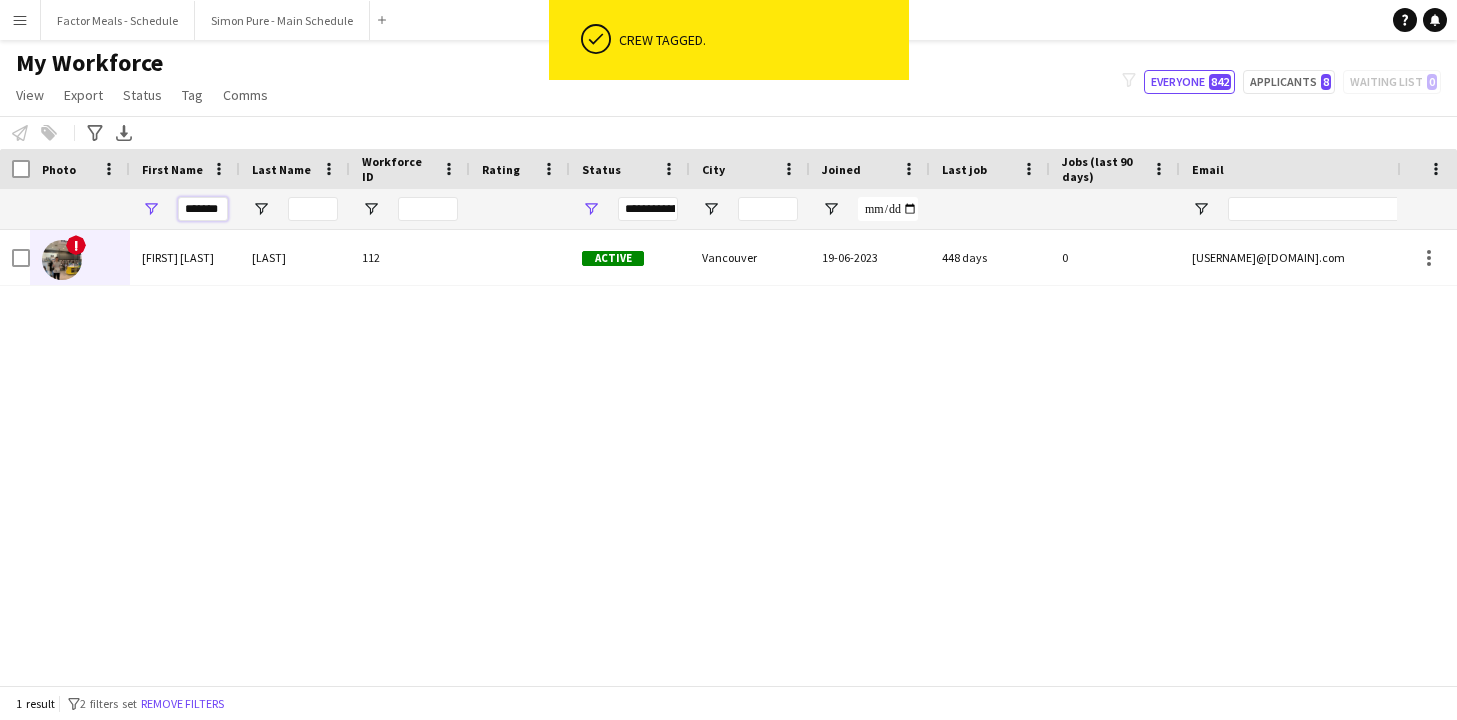 click on "*******" at bounding box center [203, 209] 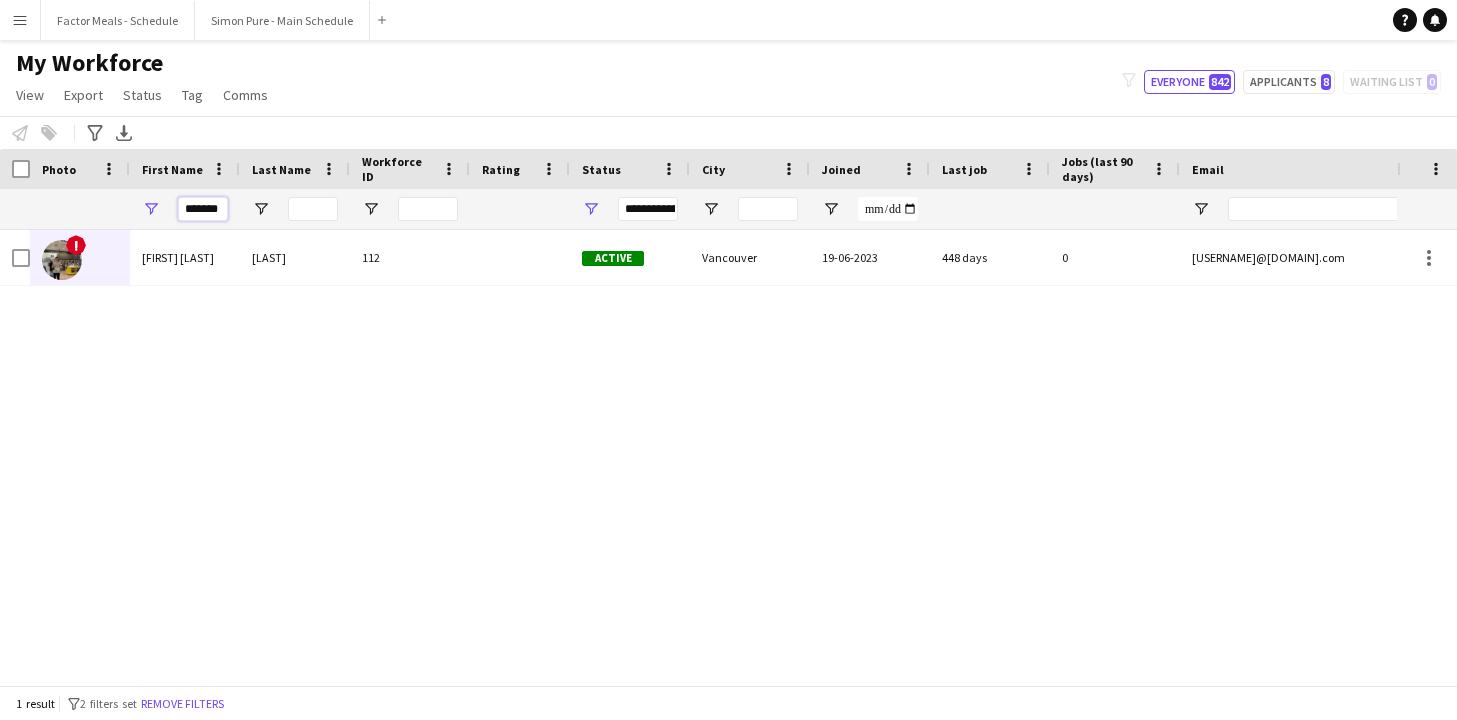 click on "*******" at bounding box center [203, 209] 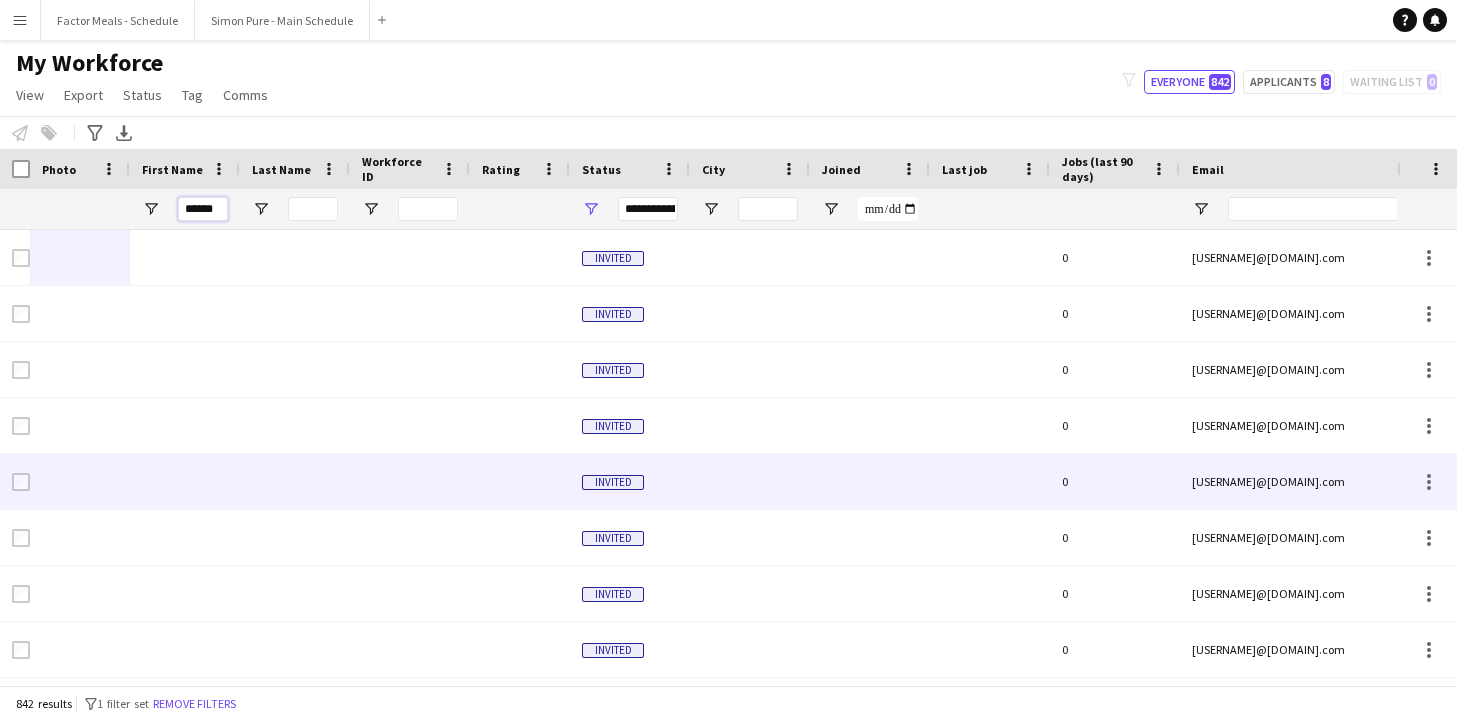 type on "******" 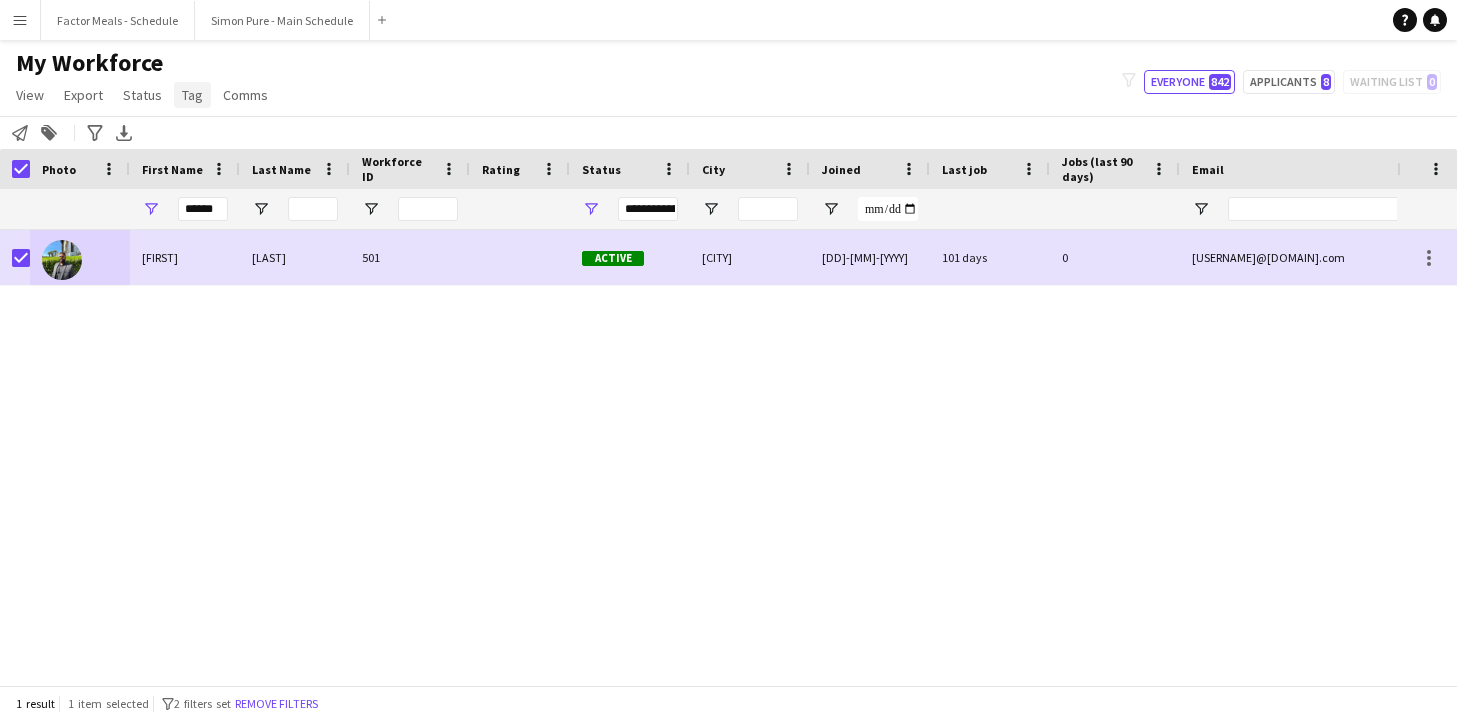 click on "Tag" 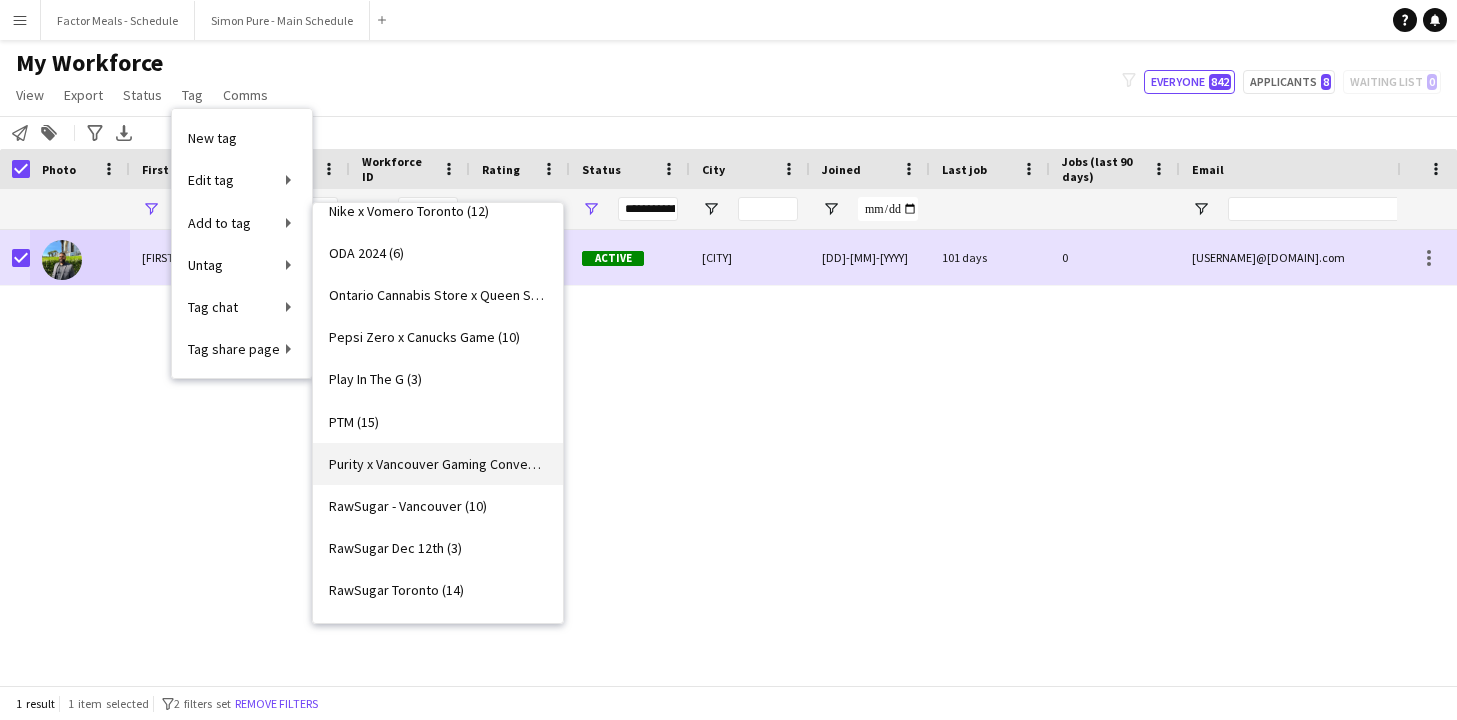 click on "Purity x Vancouver Gaming Convention (6)" at bounding box center [438, 464] 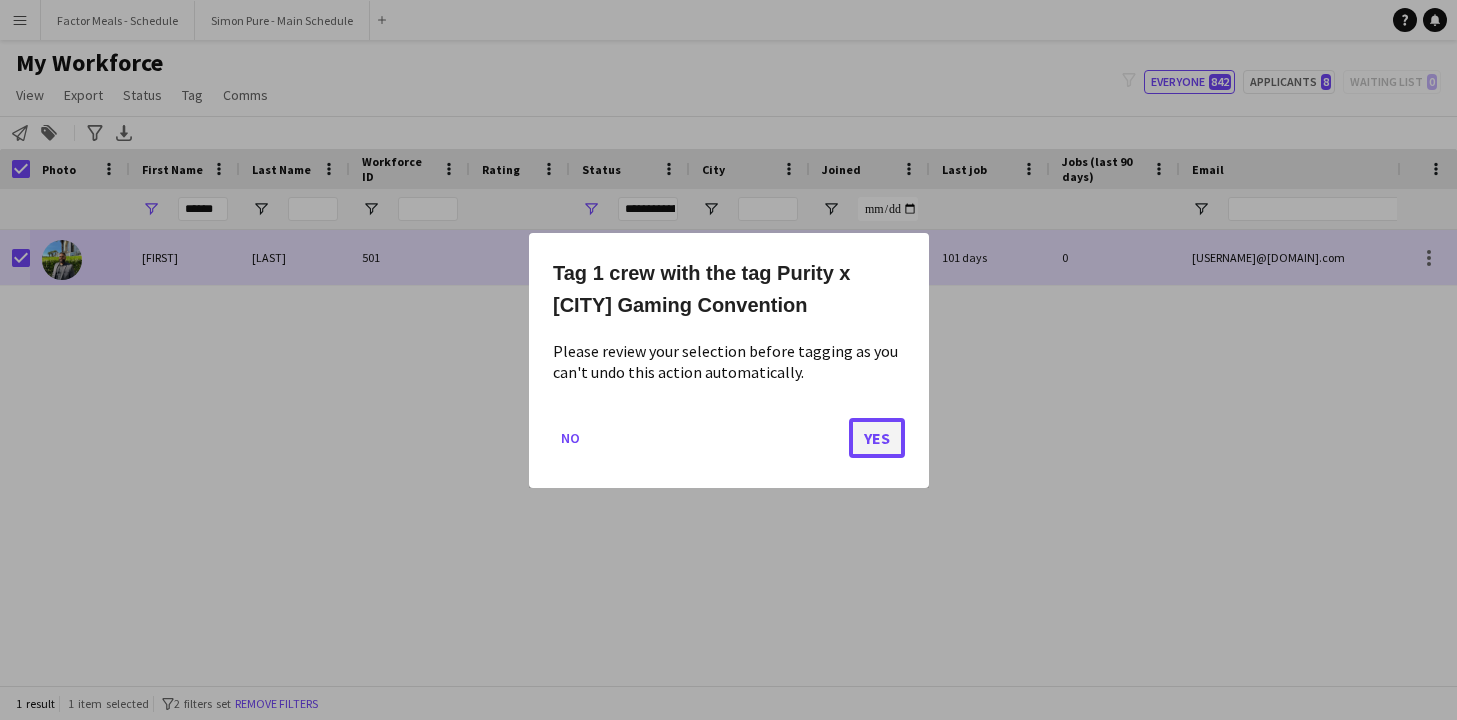 click on "Yes" 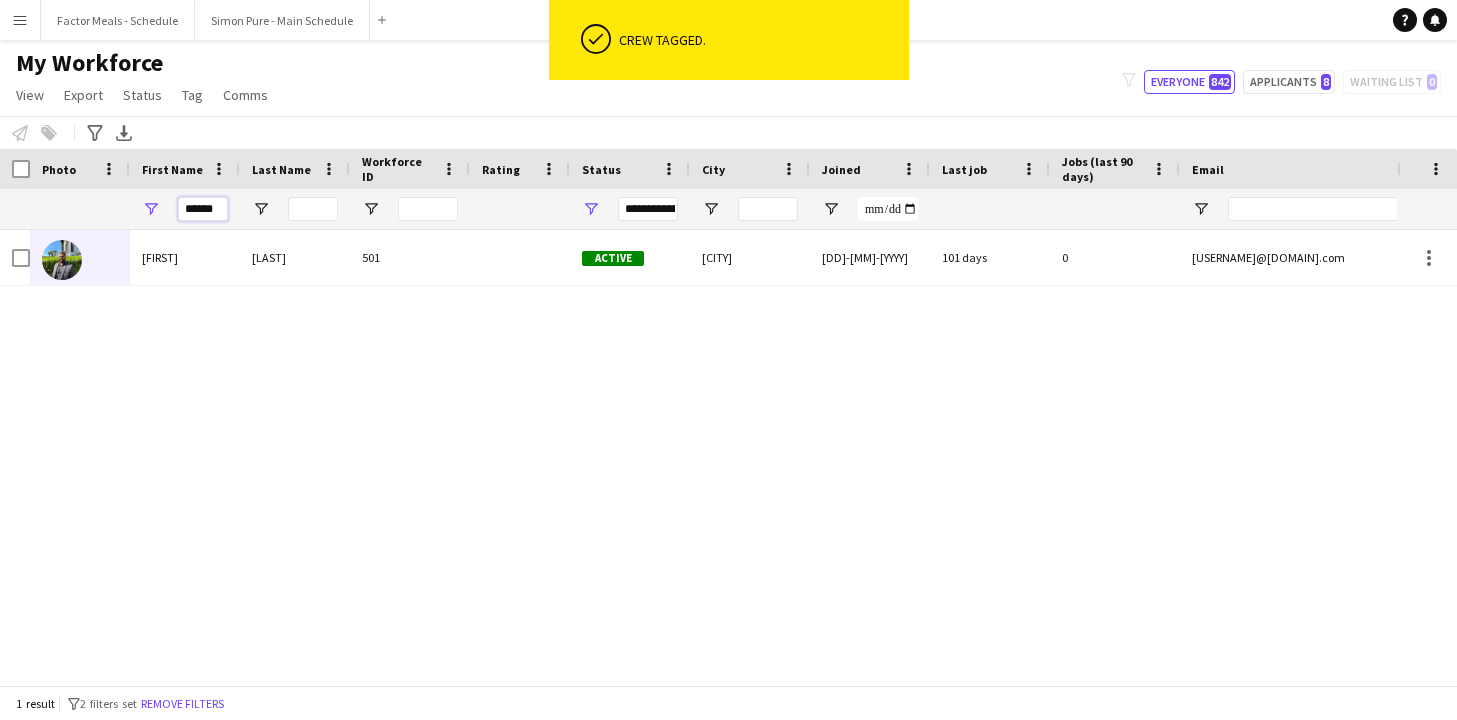 click on "******" at bounding box center (203, 209) 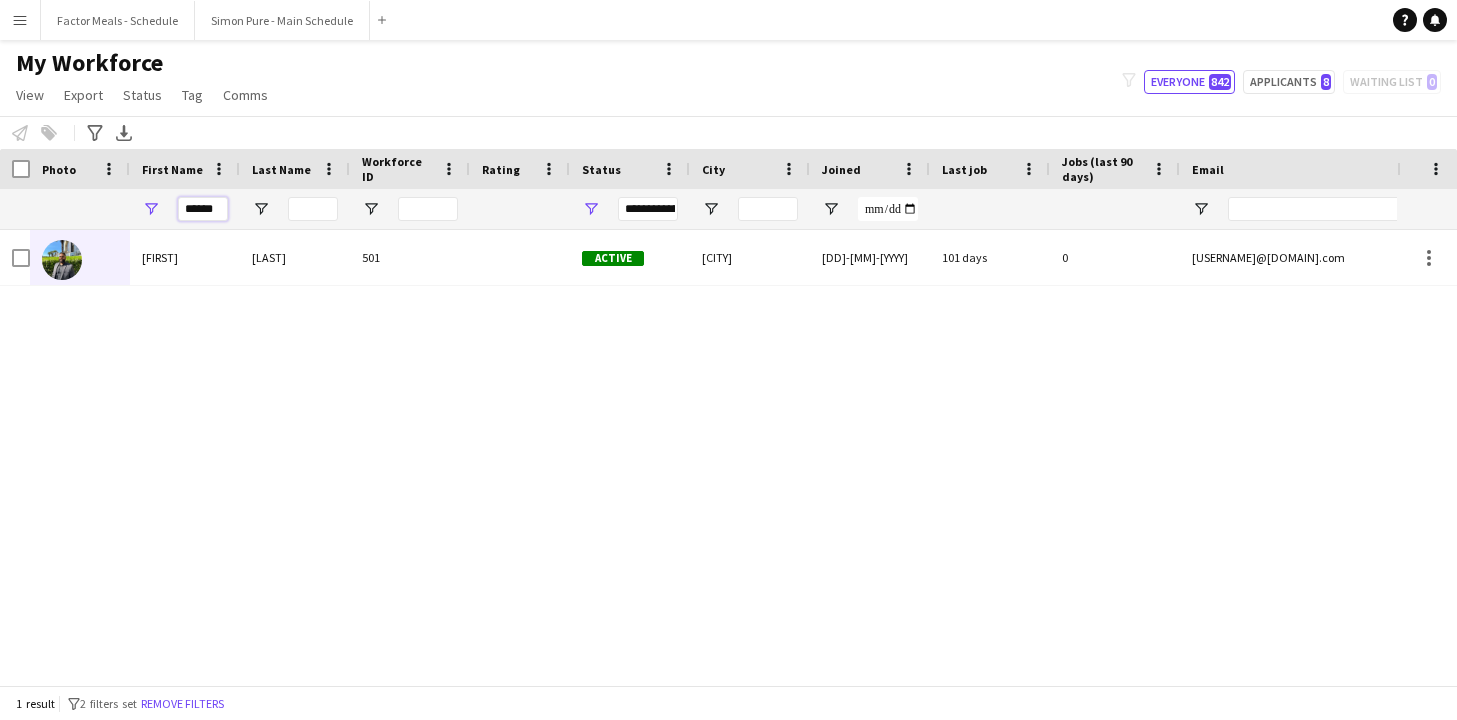click on "******" at bounding box center [203, 209] 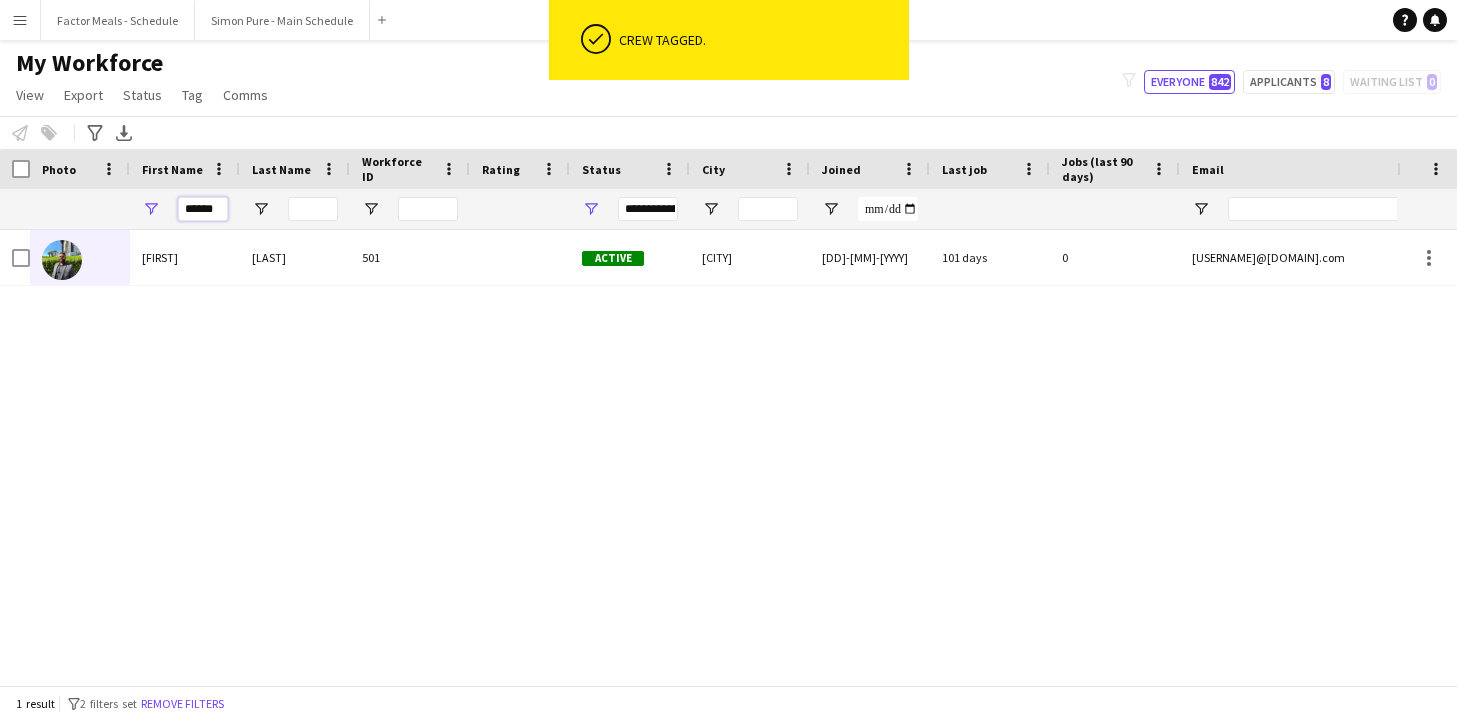 click on "******" at bounding box center [203, 209] 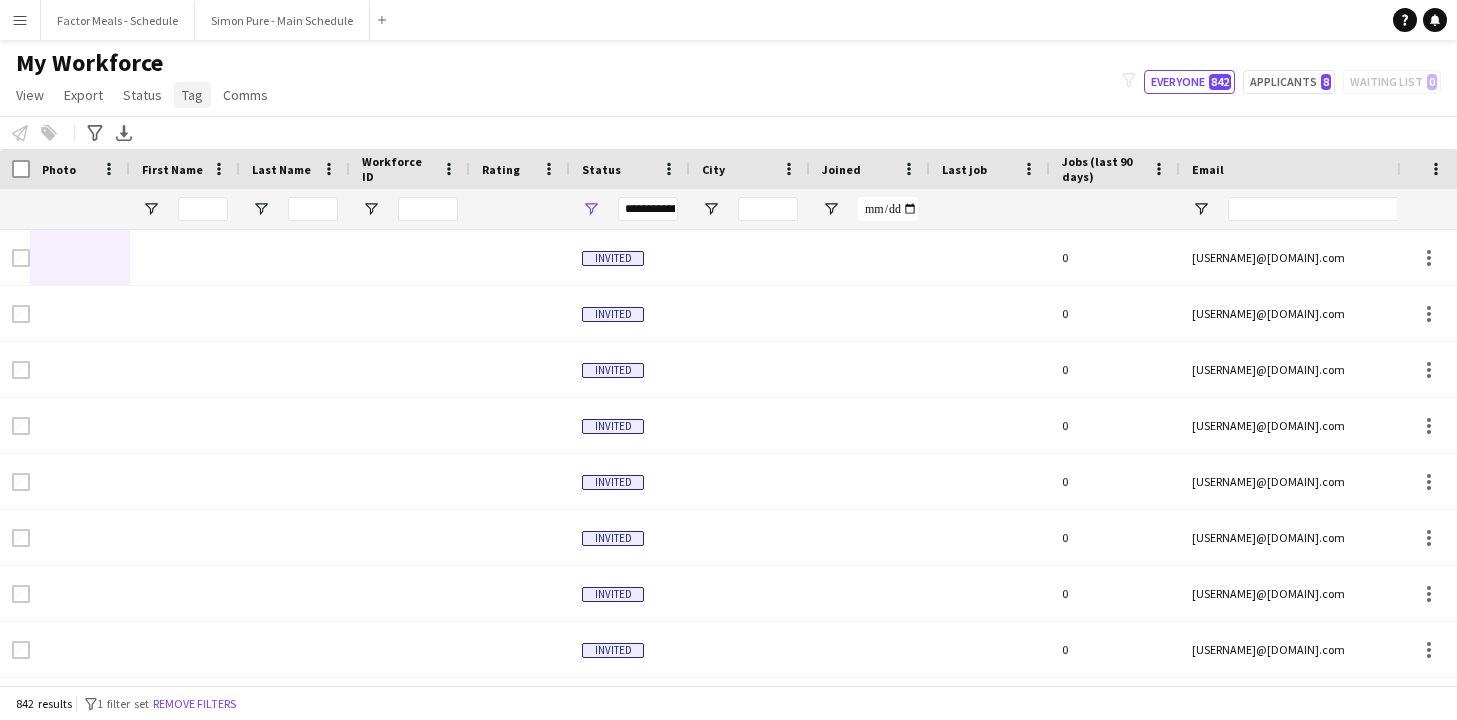 click on "Tag" 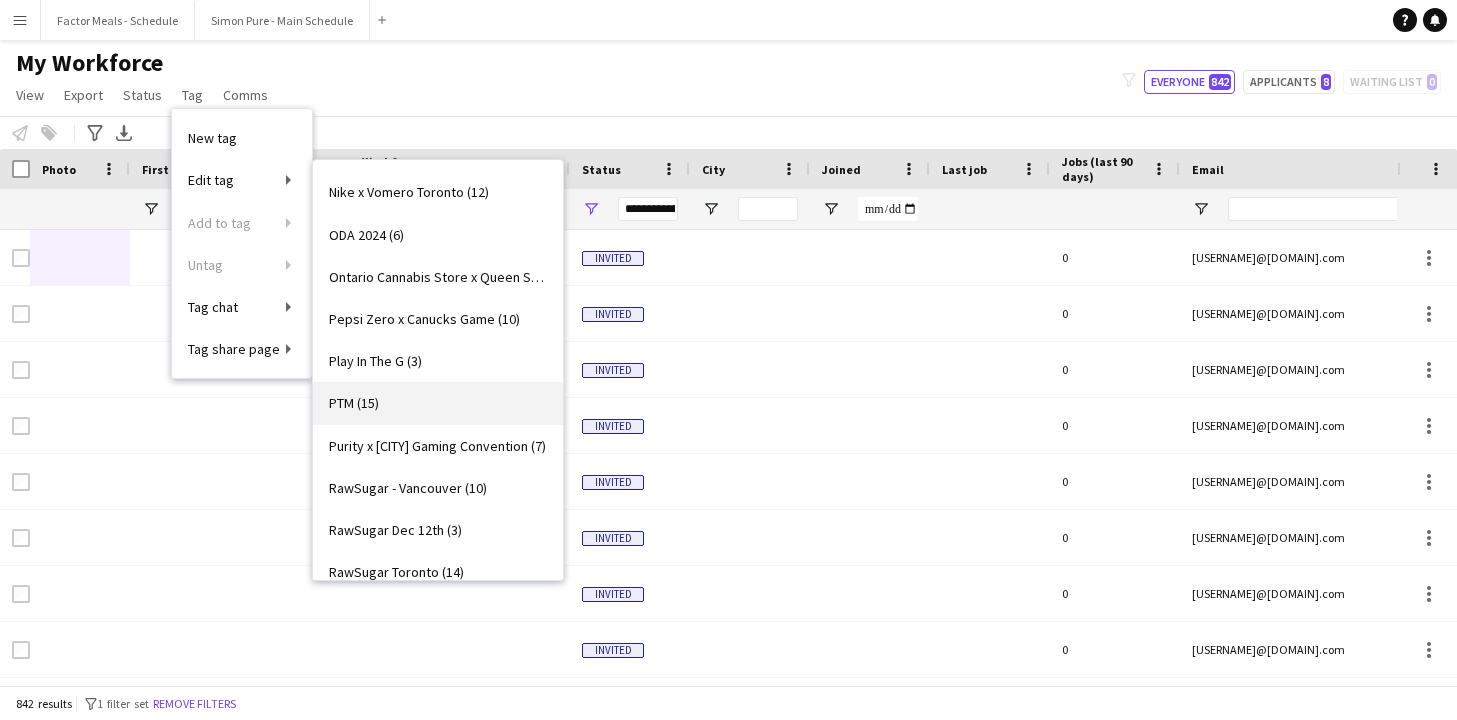 scroll, scrollTop: 3757, scrollLeft: 0, axis: vertical 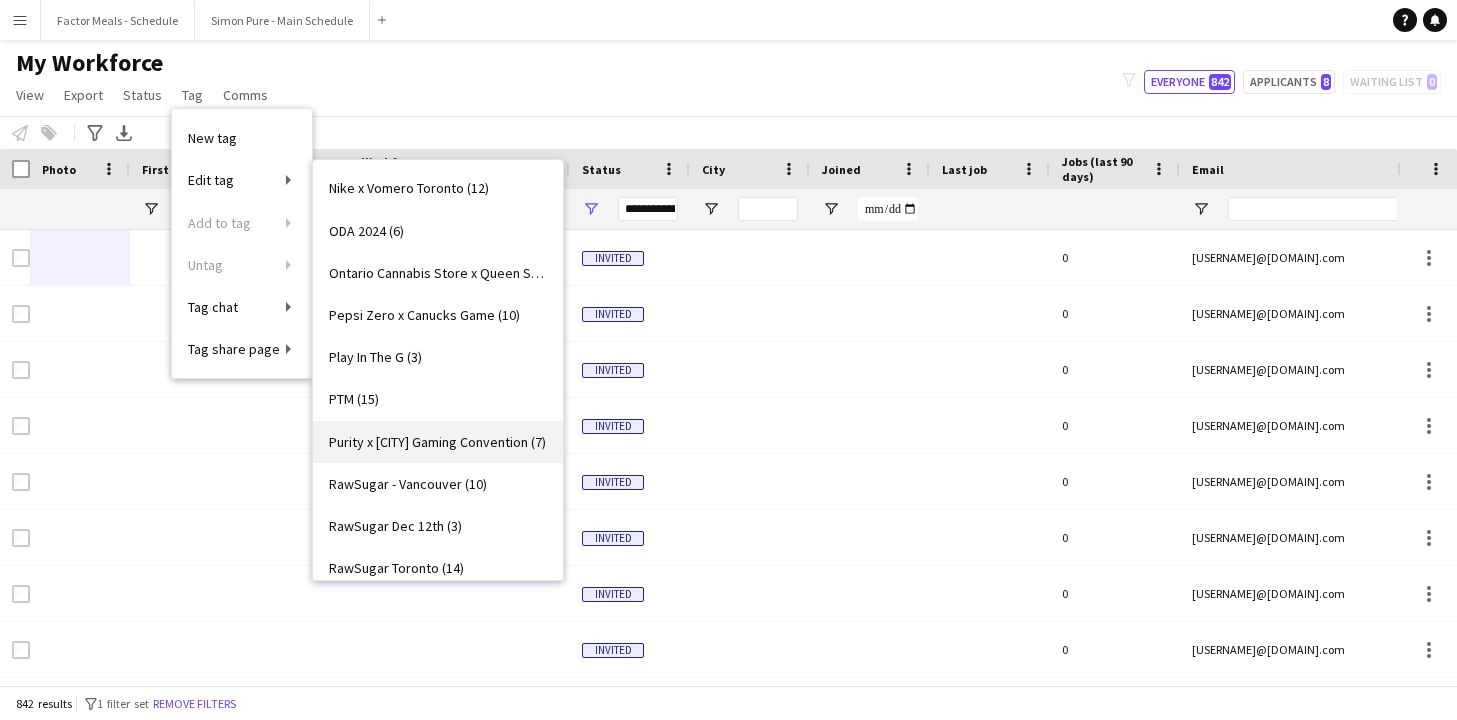 click on "Purity x [CITY] Gaming Convention (7)" at bounding box center [437, 442] 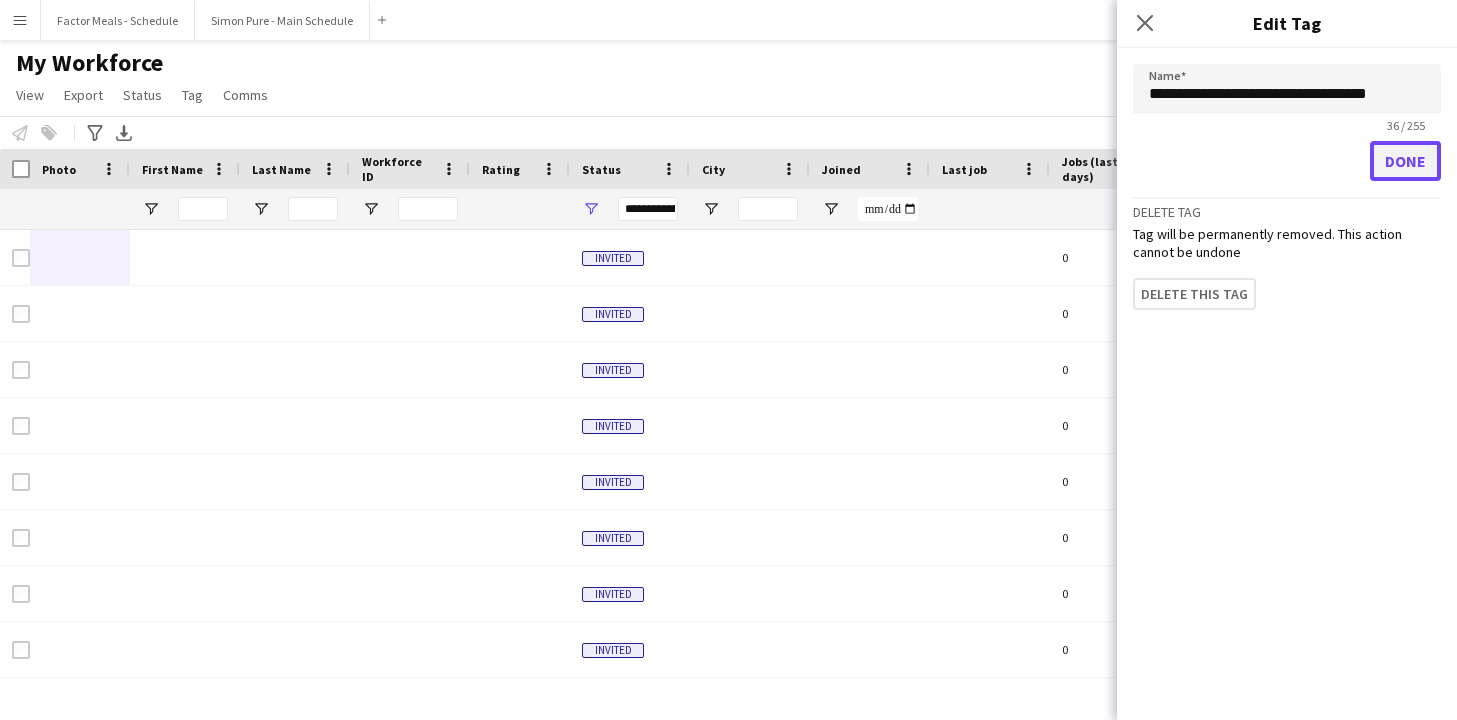 click on "Done" 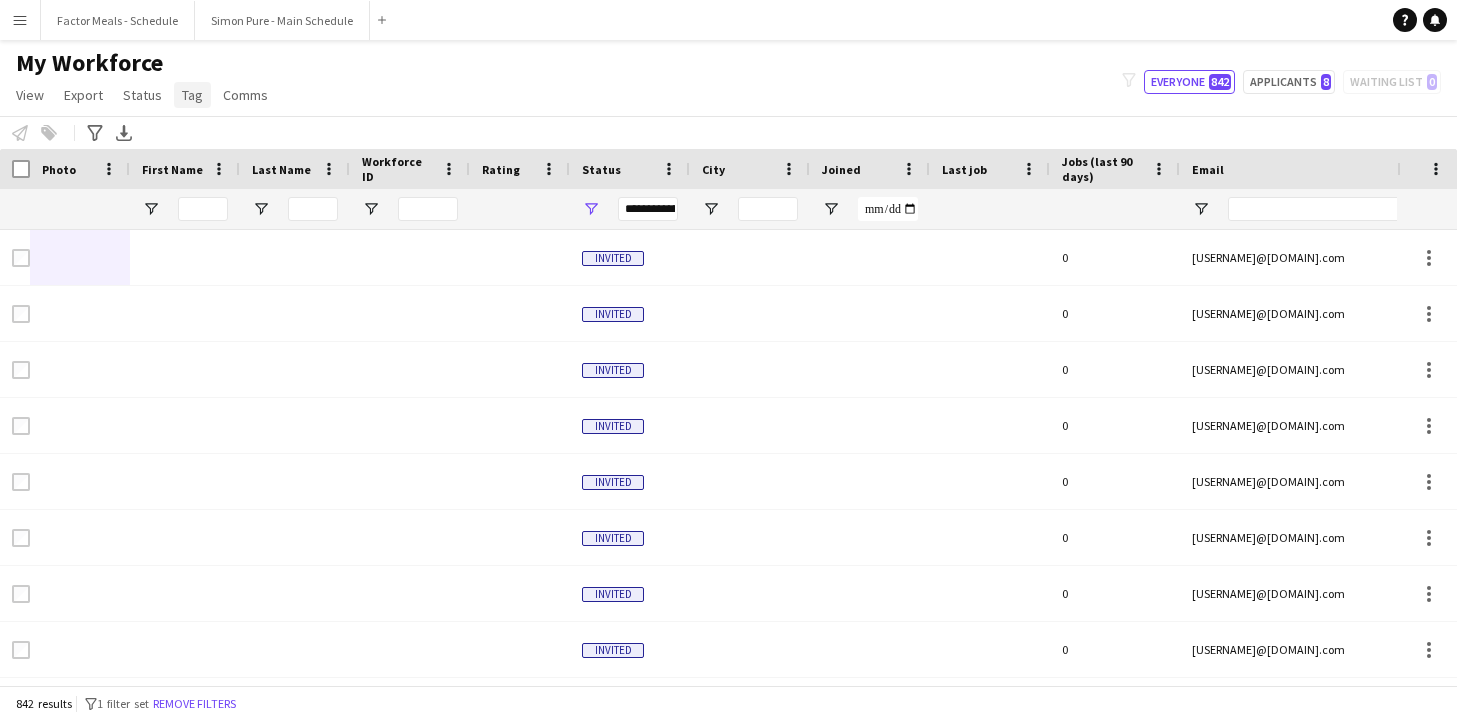 click on "Tag" 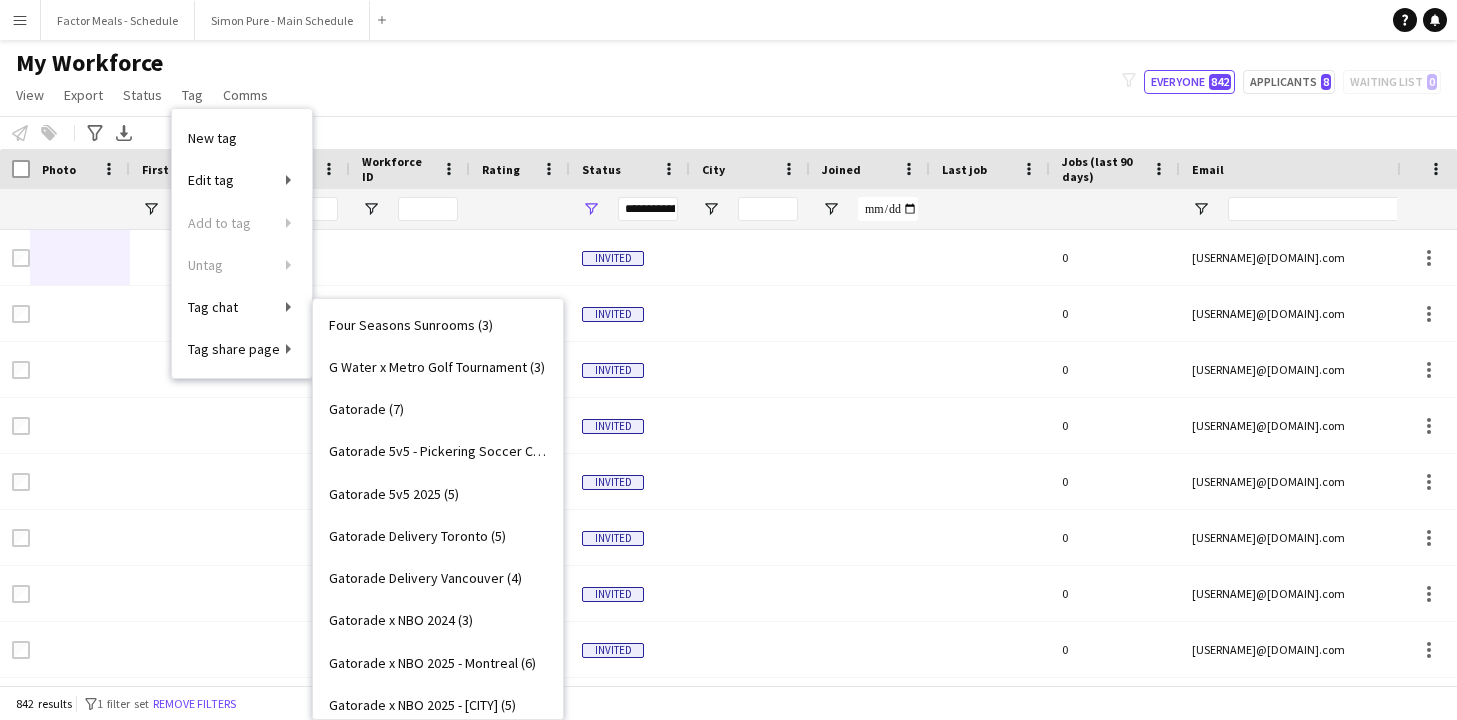 scroll, scrollTop: 1234, scrollLeft: 0, axis: vertical 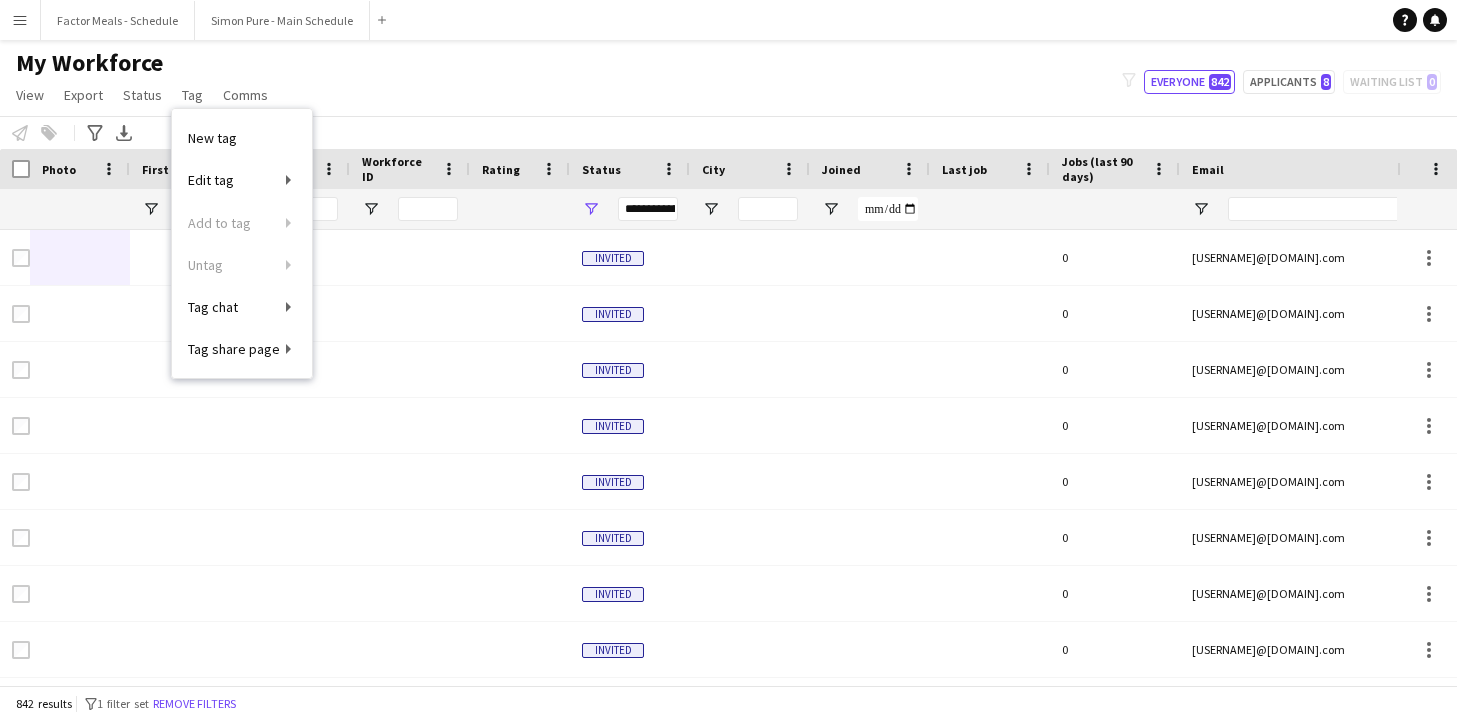 click at bounding box center [80, 209] 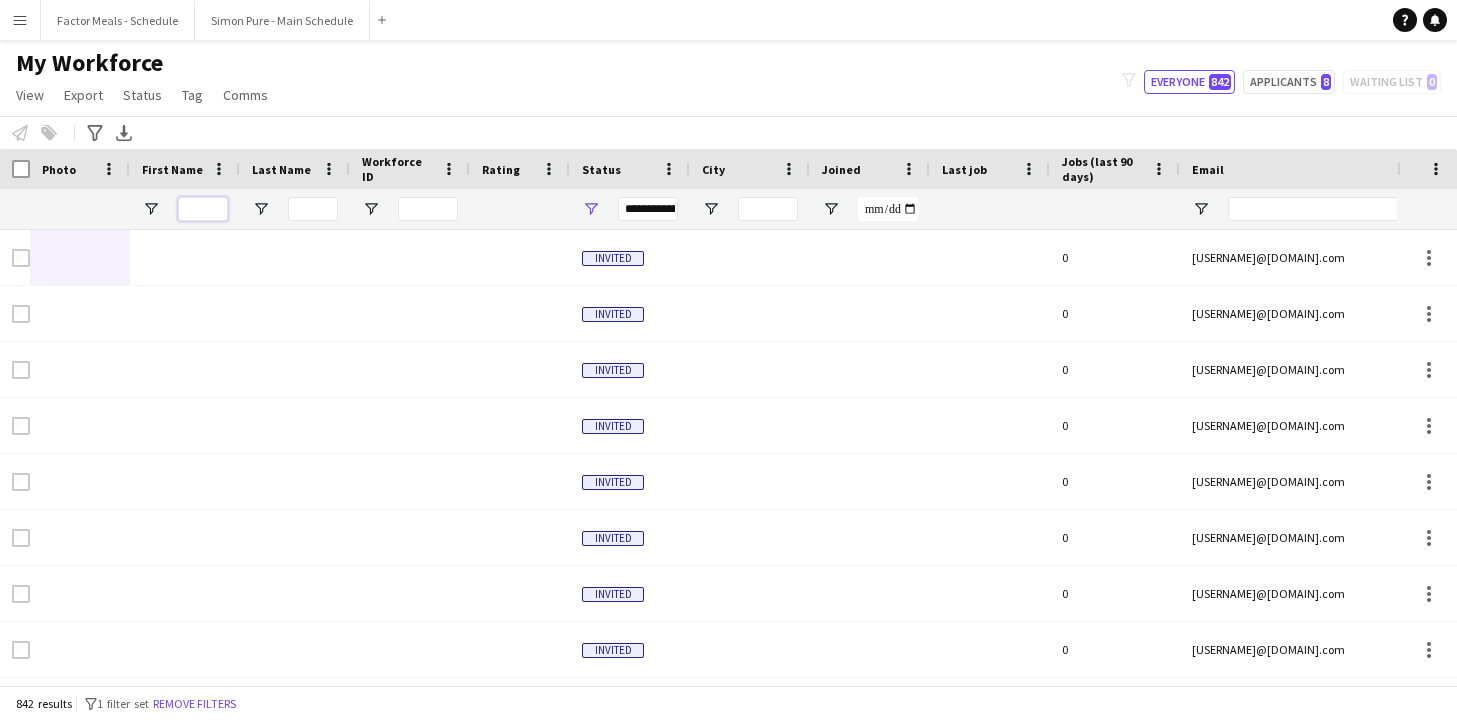 click at bounding box center (203, 209) 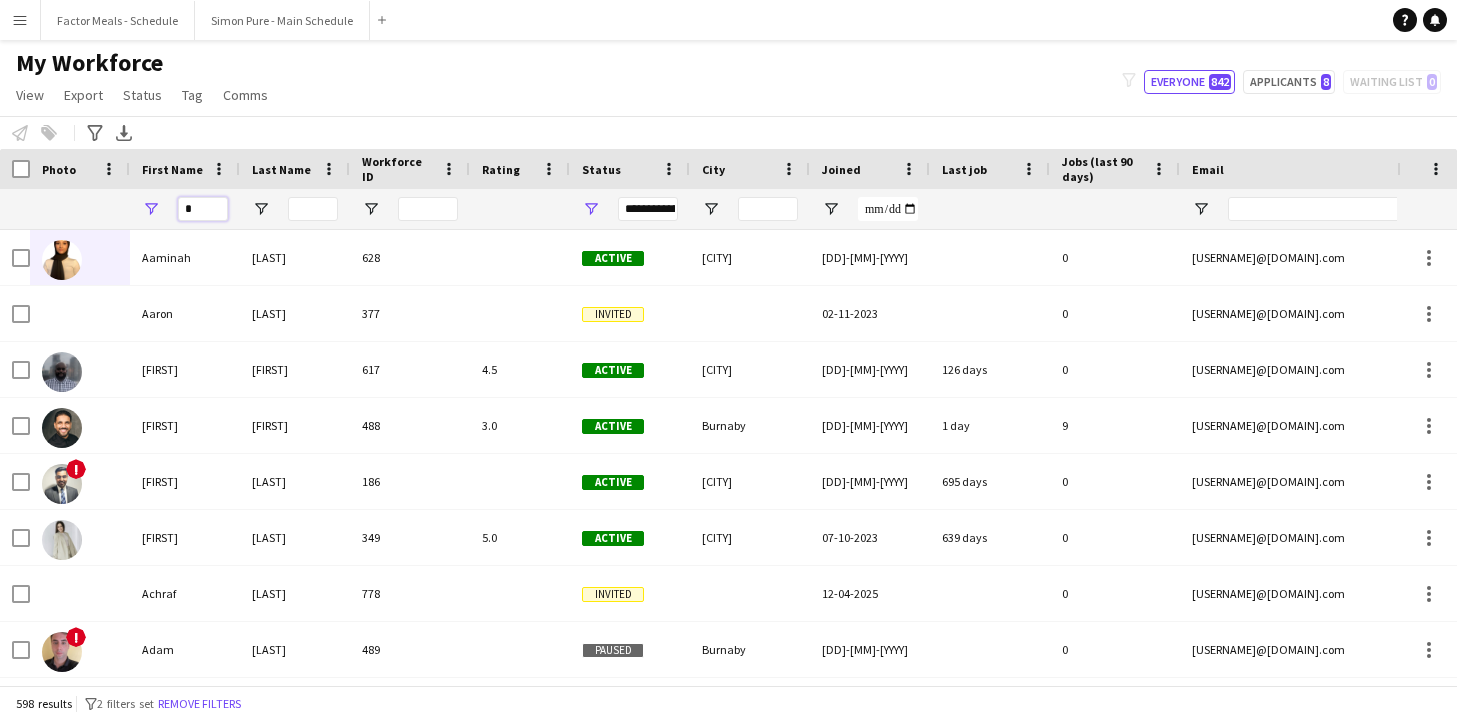 type 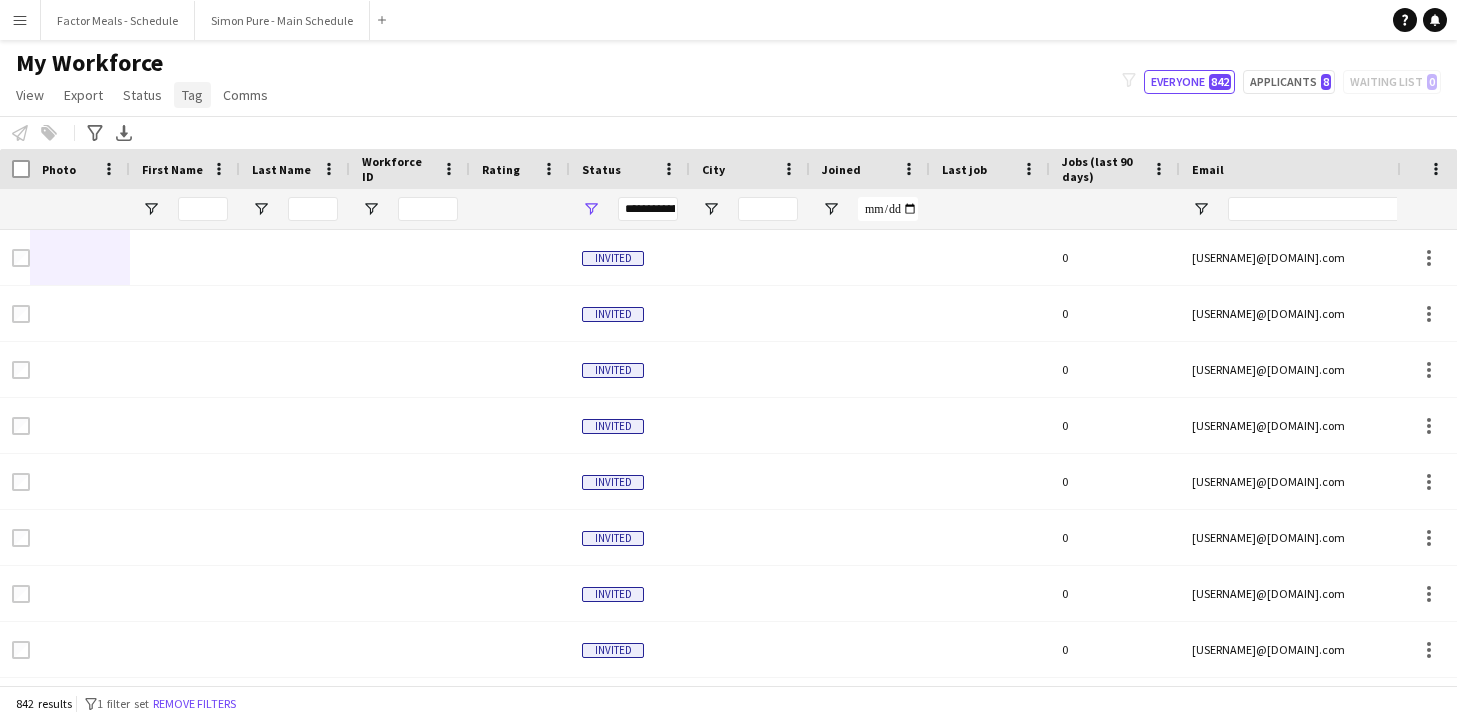 click on "Tag" 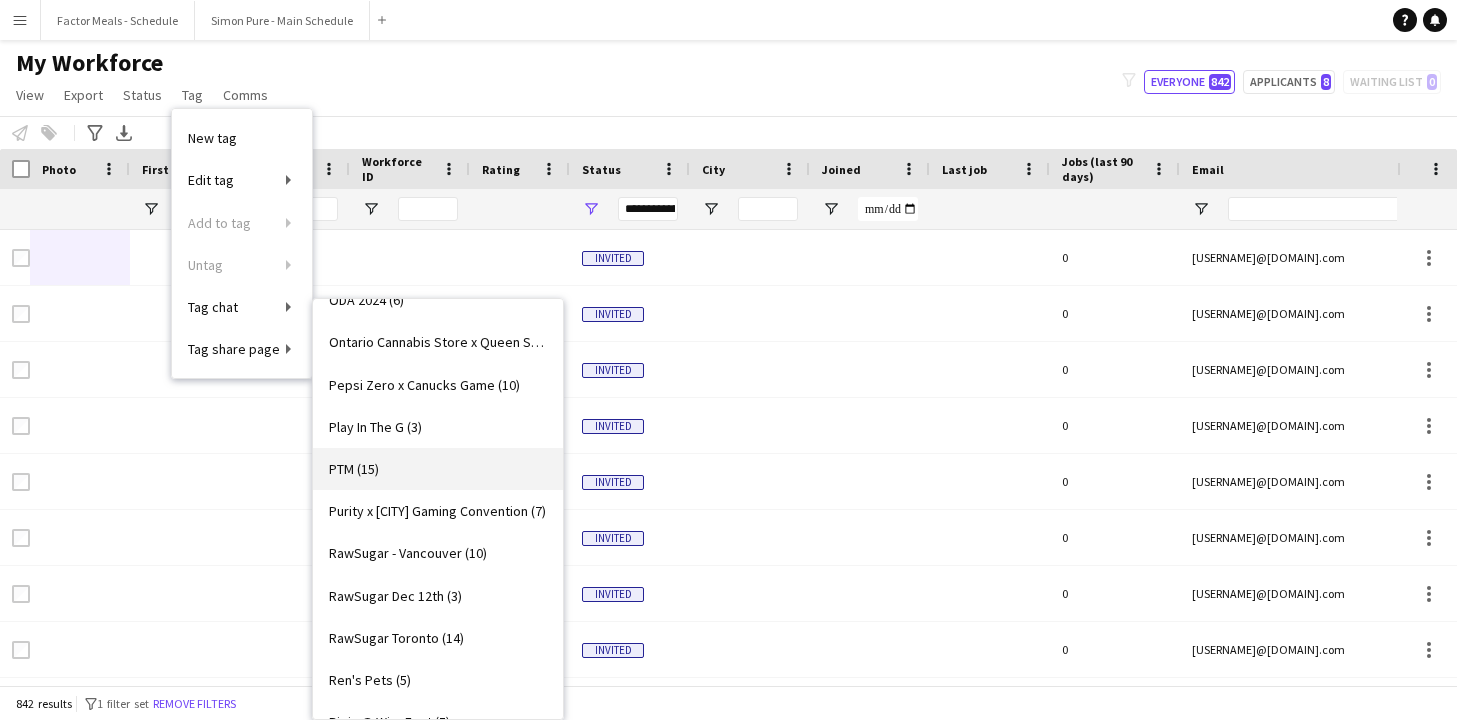 scroll, scrollTop: 3825, scrollLeft: 0, axis: vertical 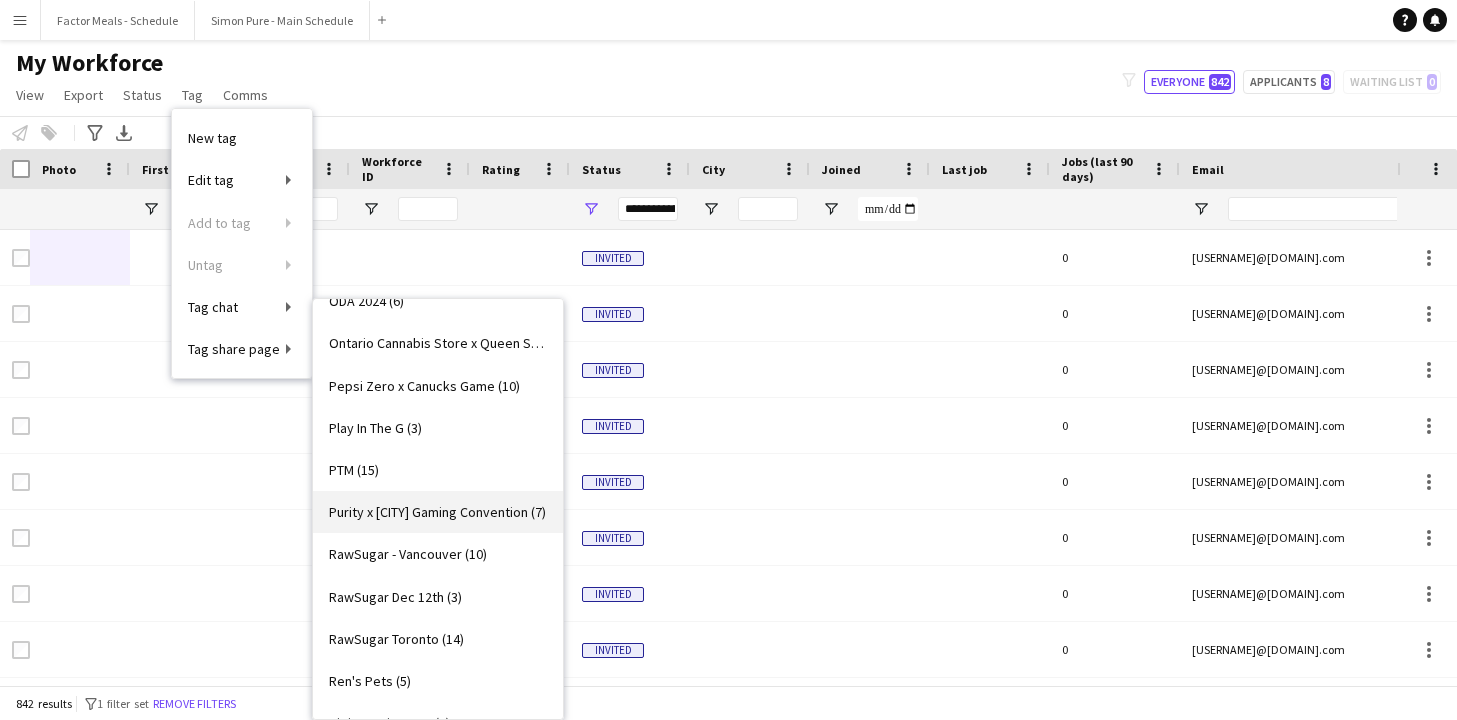 click on "Purity x [CITY] Gaming Convention (7)" at bounding box center (437, 512) 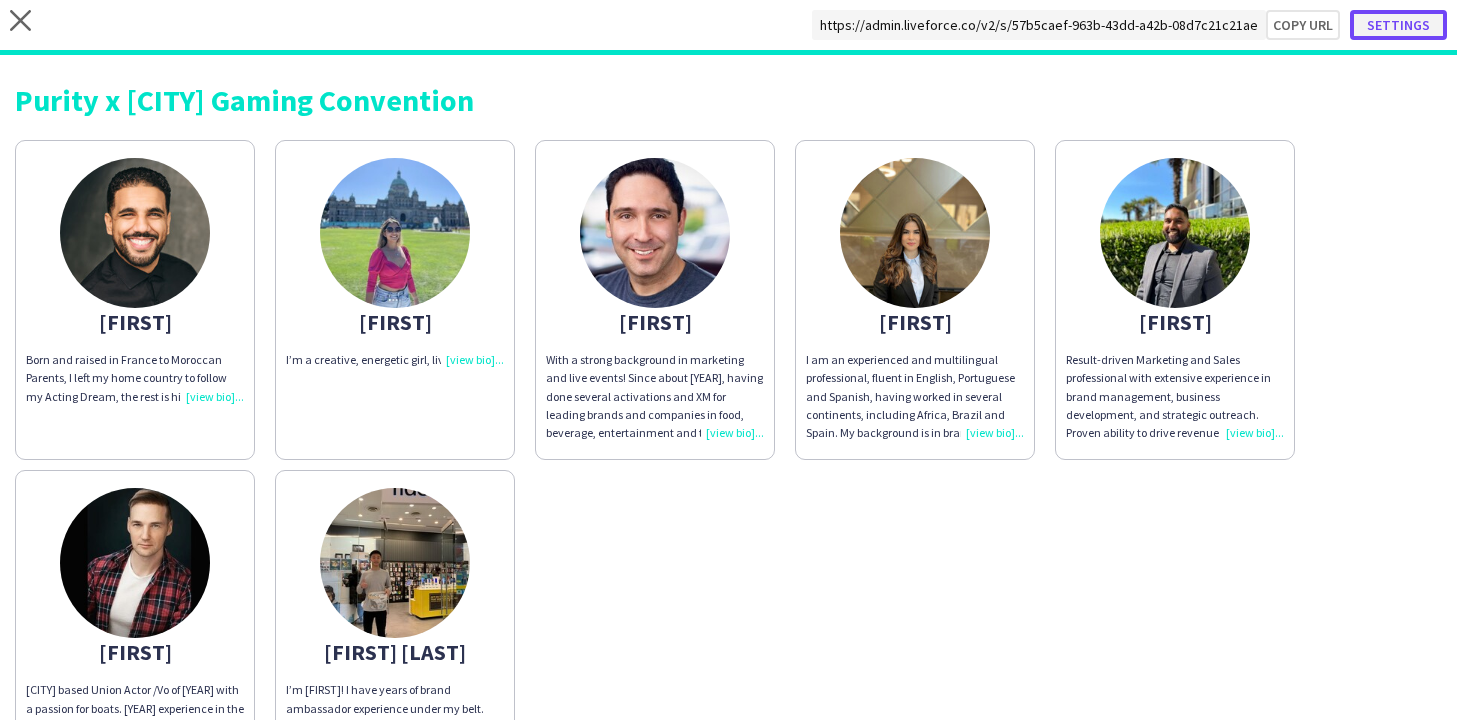 click on "Settings" 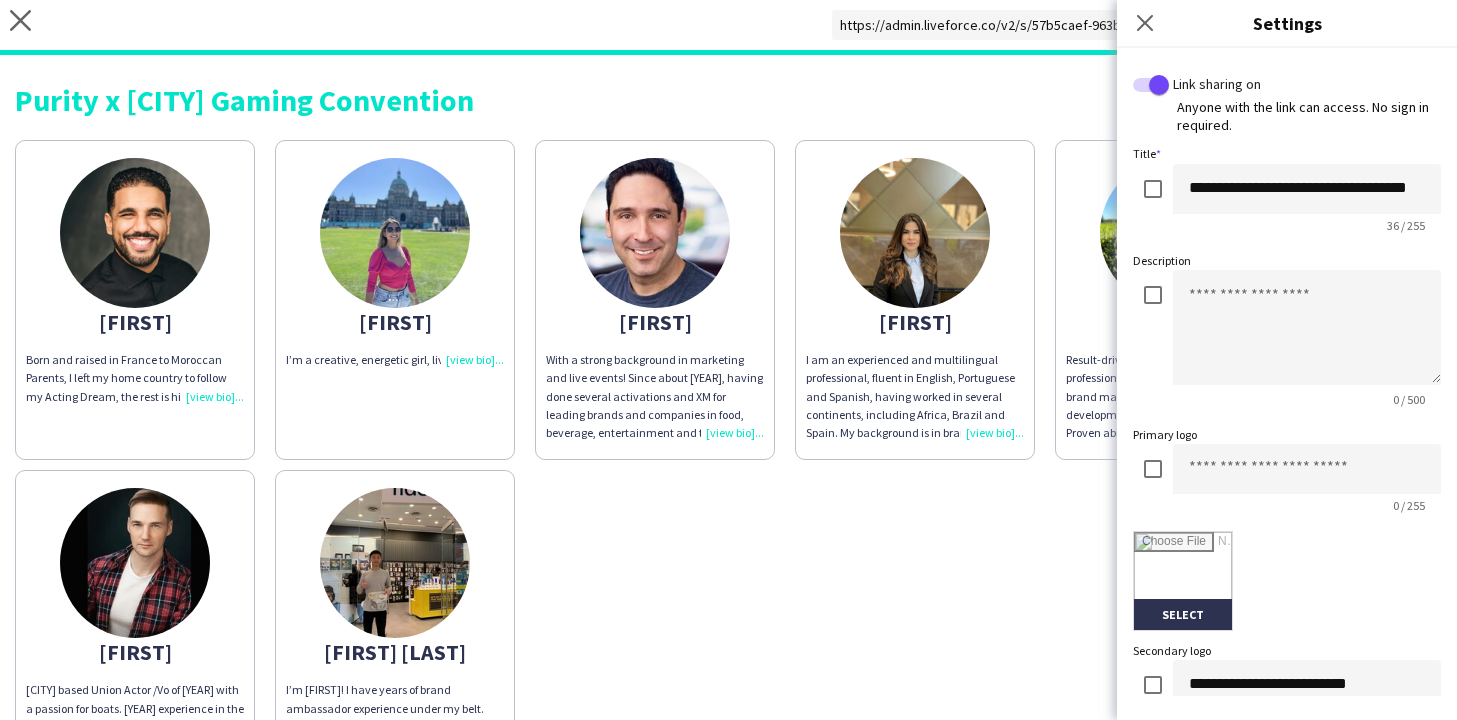 click on "Close pop-in" 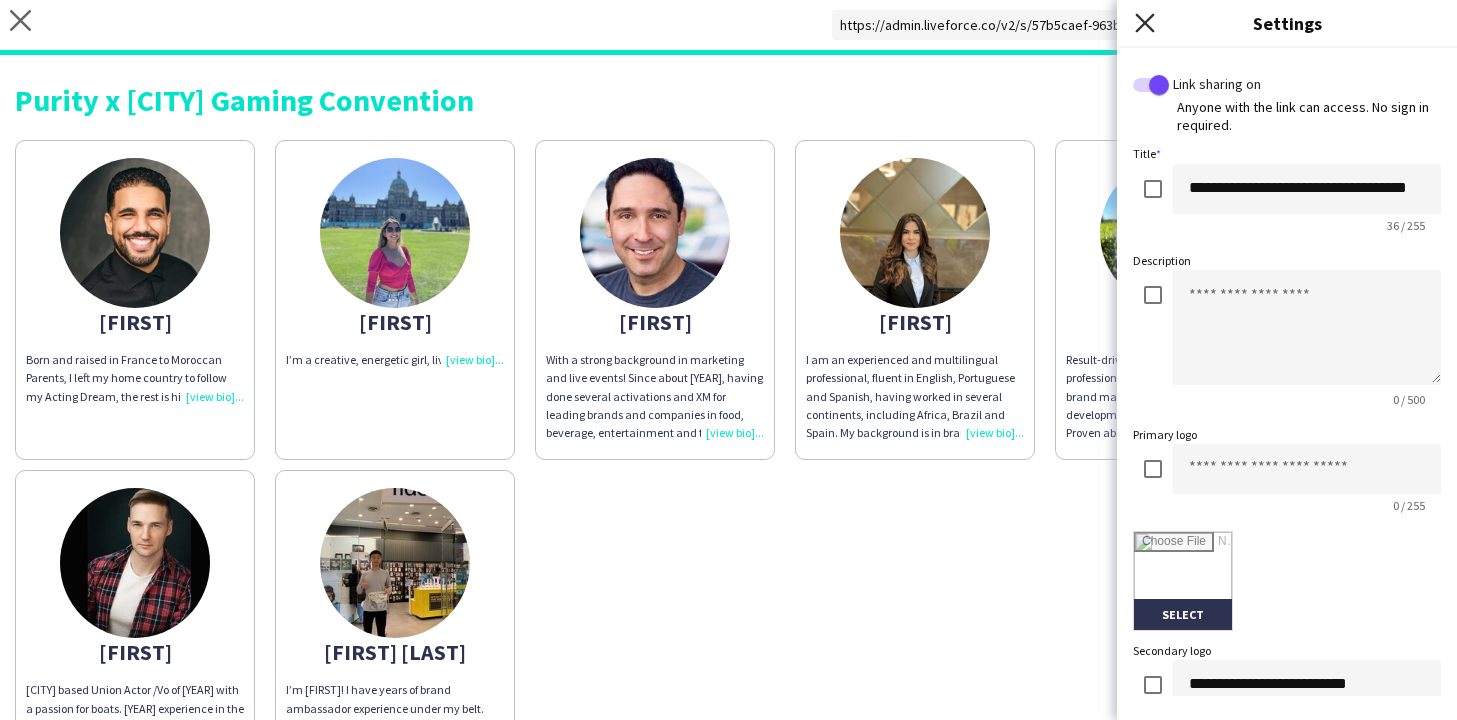 click 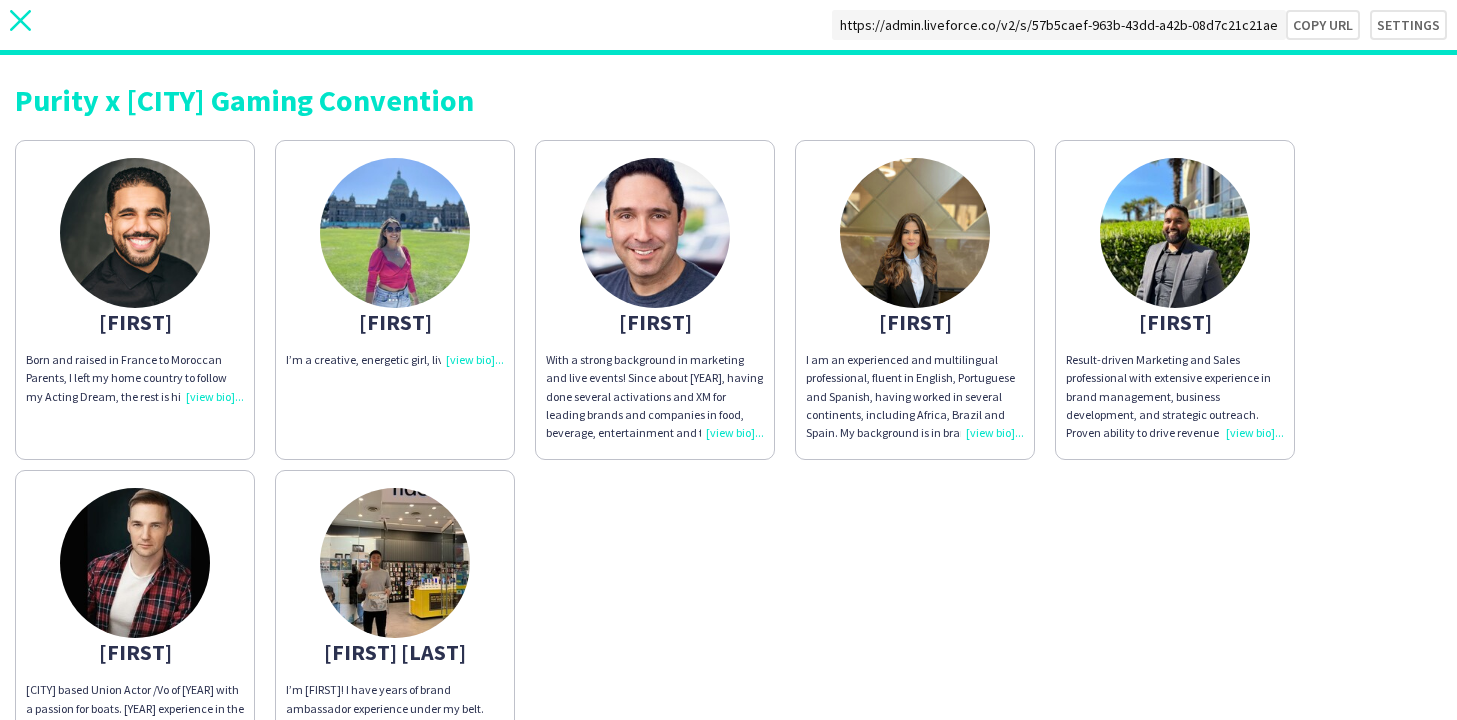 click 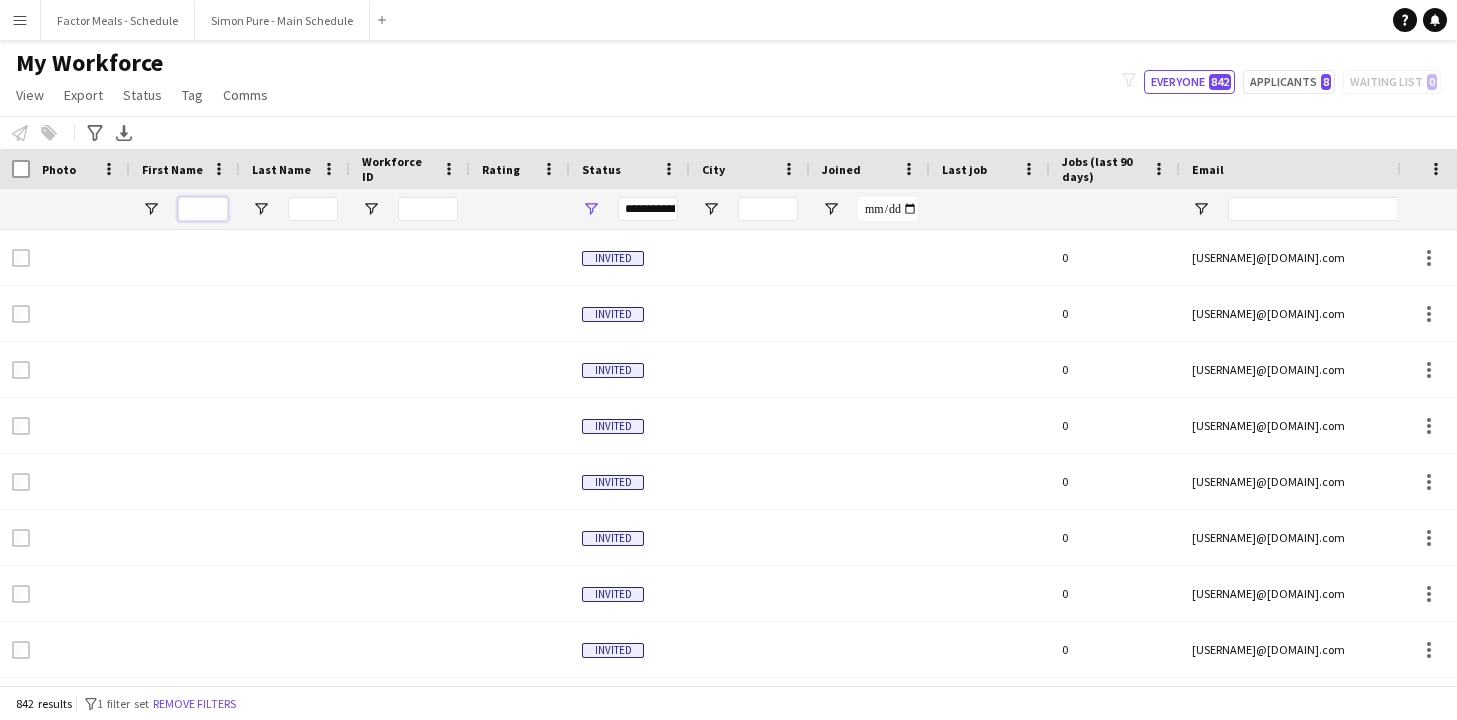 click at bounding box center (203, 209) 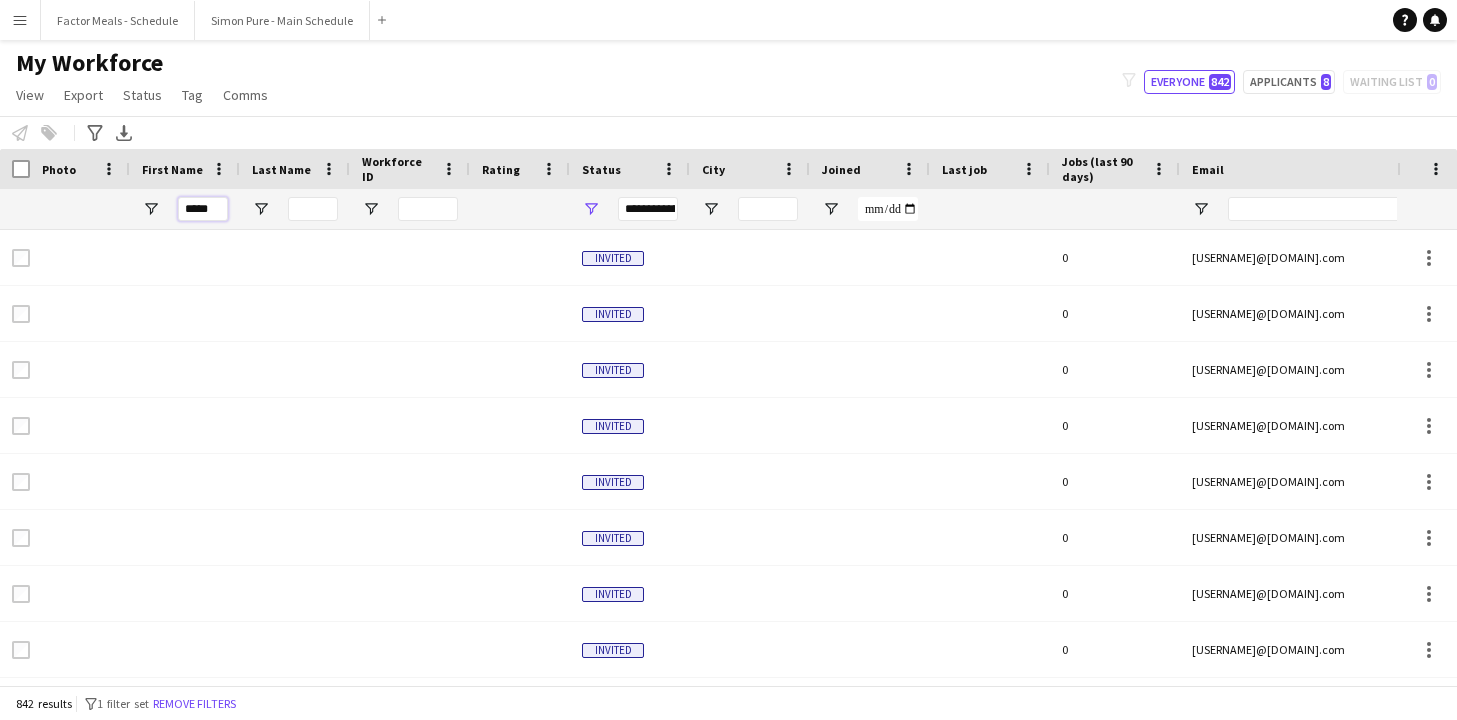type on "*****" 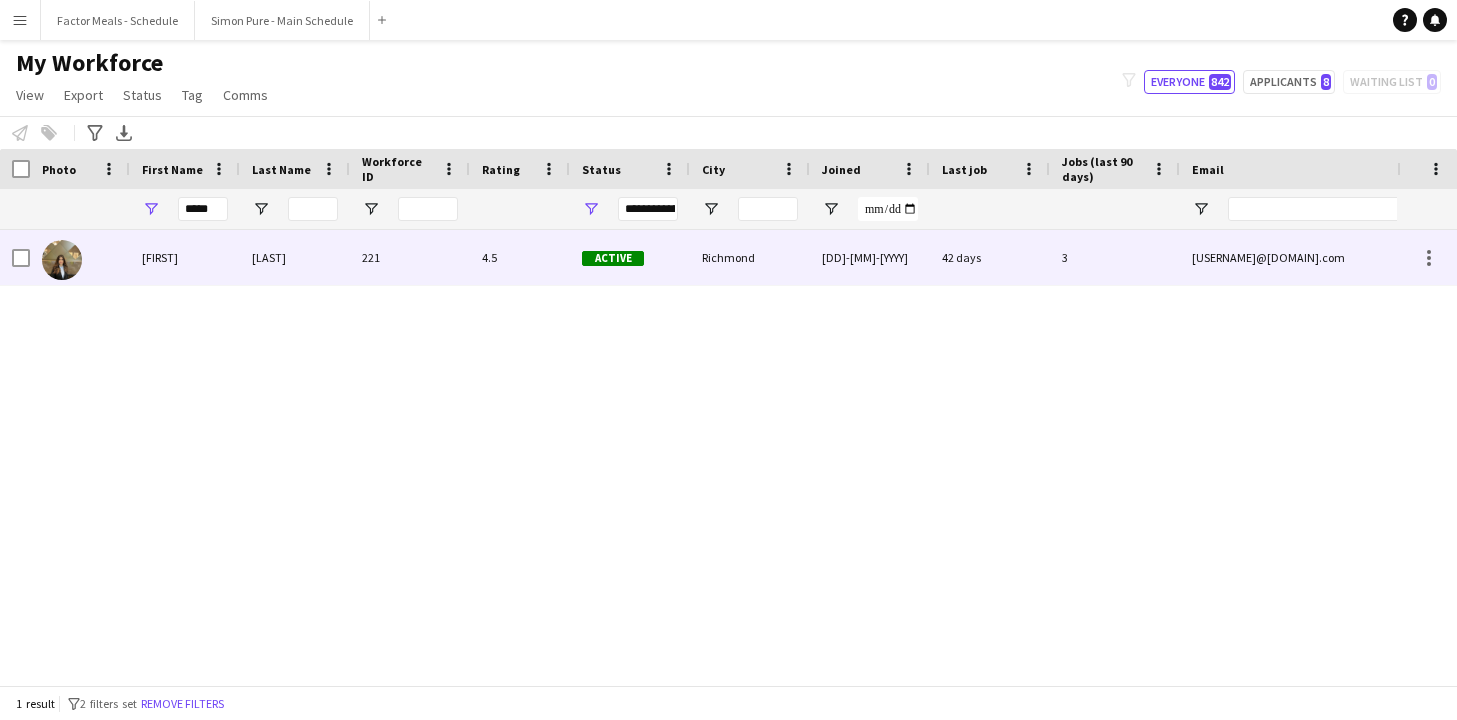 click at bounding box center (80, 257) 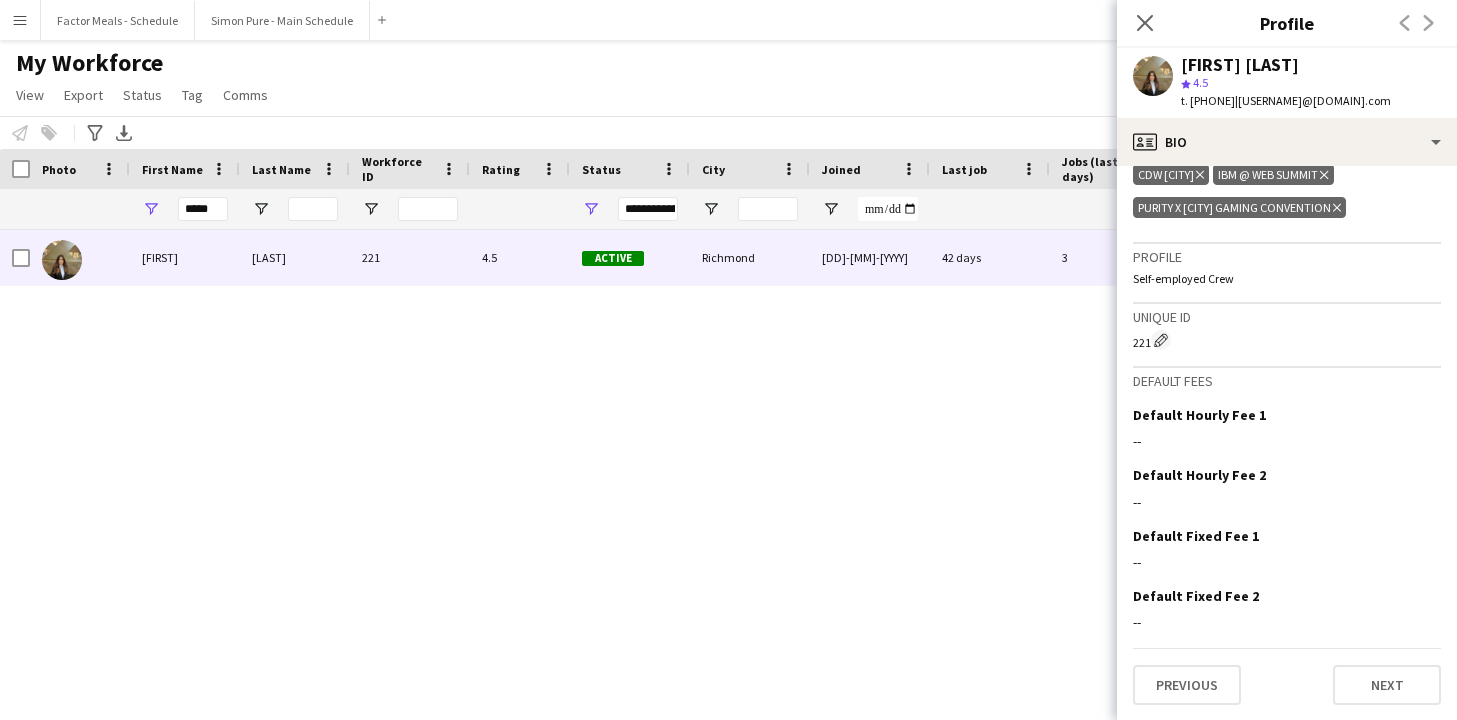 scroll, scrollTop: 734, scrollLeft: 0, axis: vertical 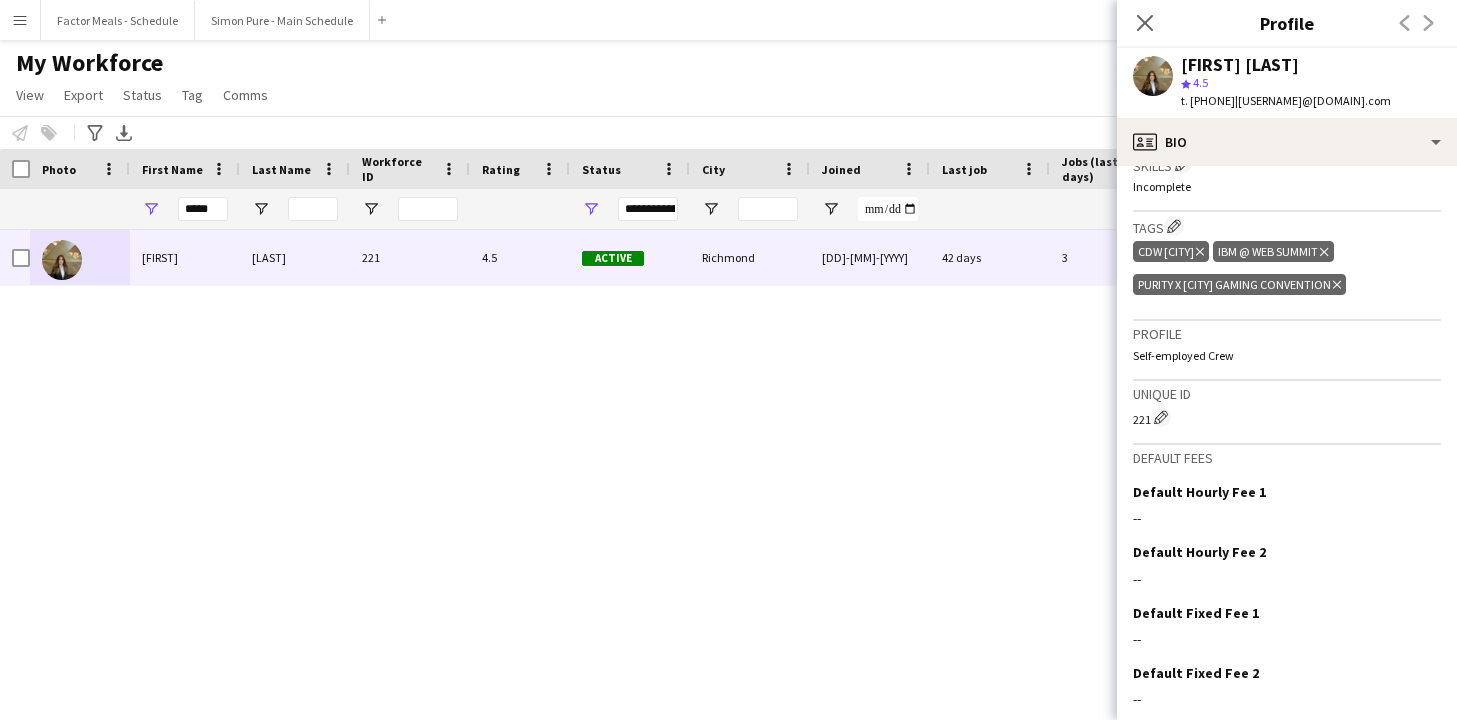 click 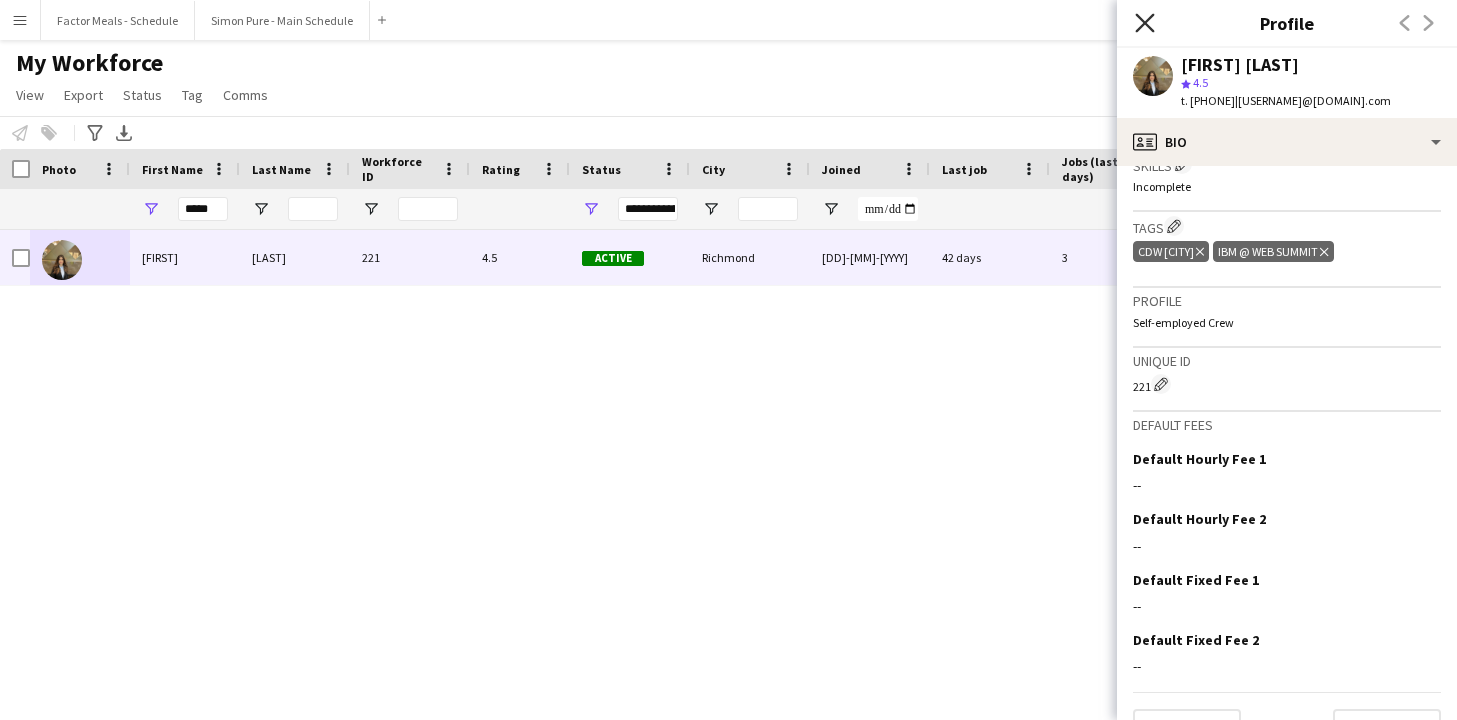 click 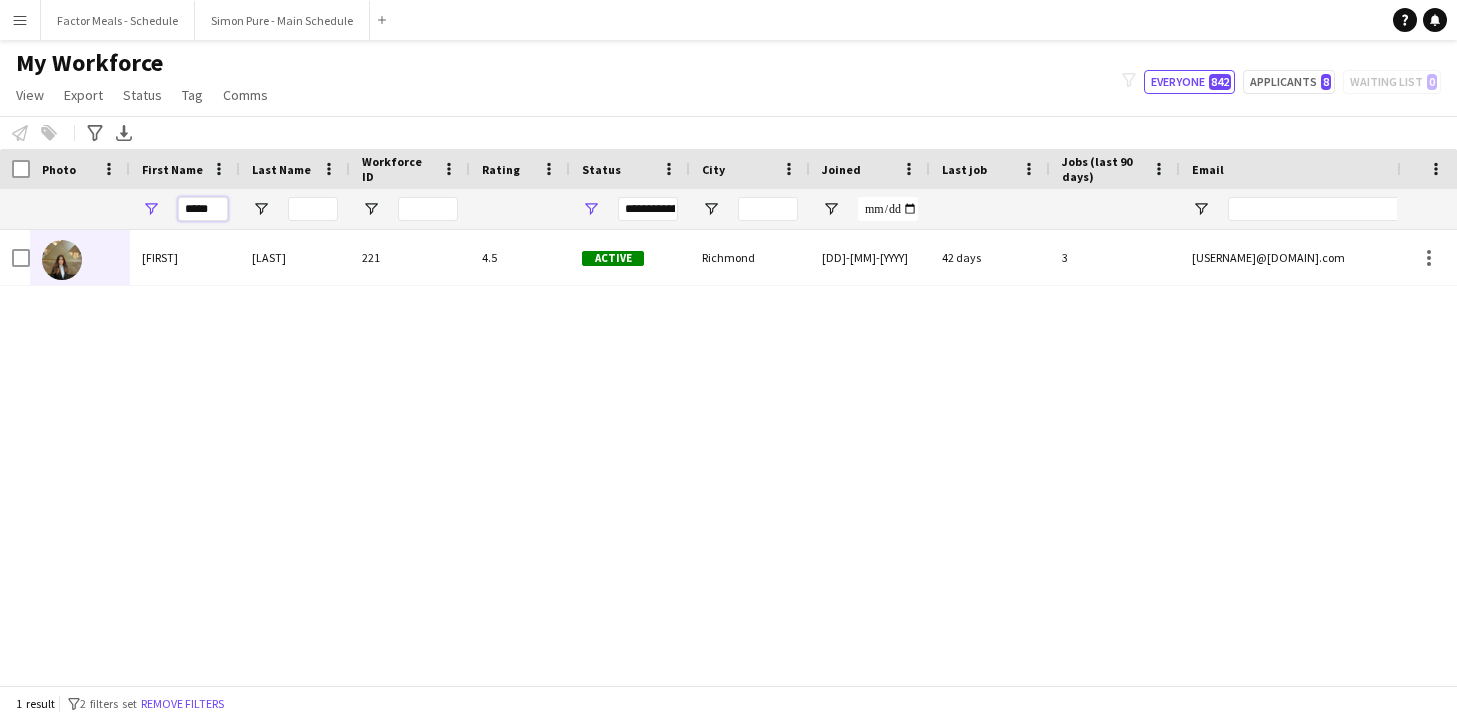 click on "*****" at bounding box center (203, 209) 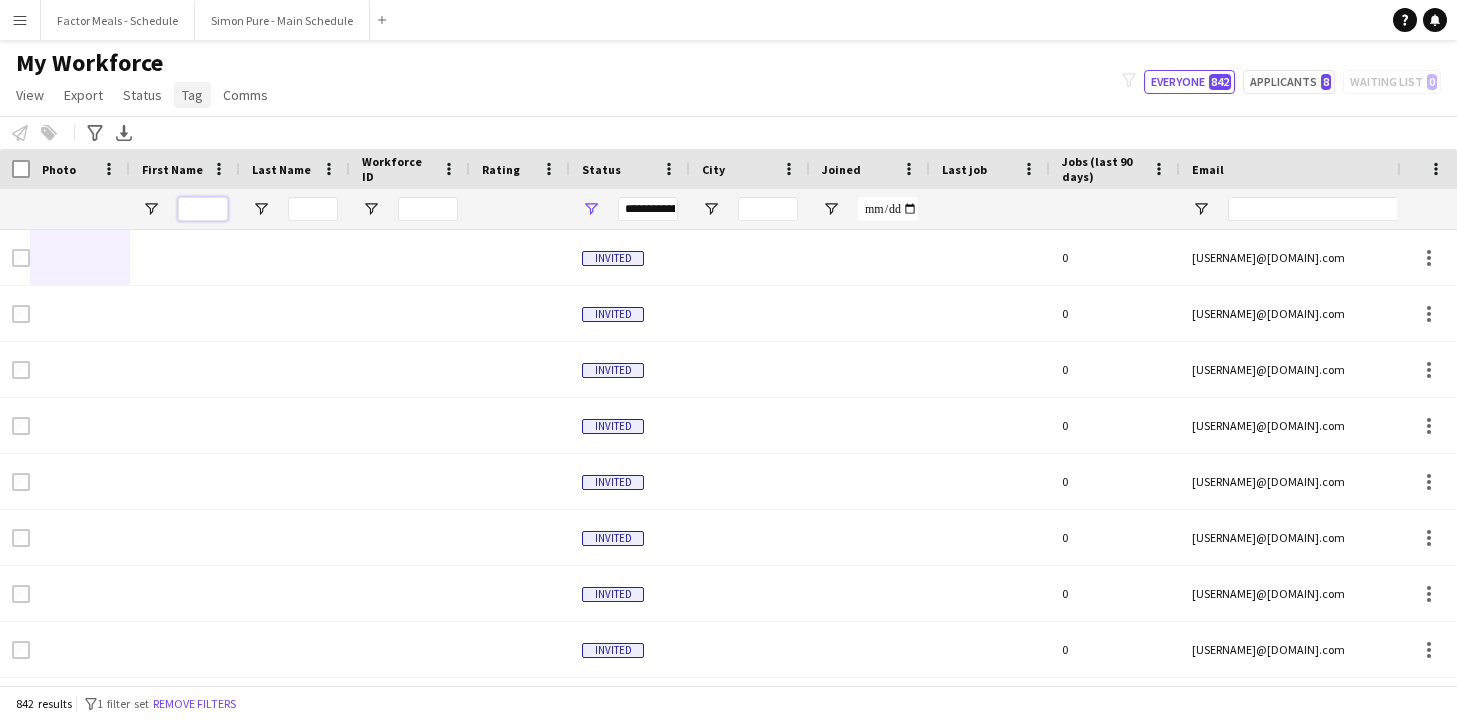 type 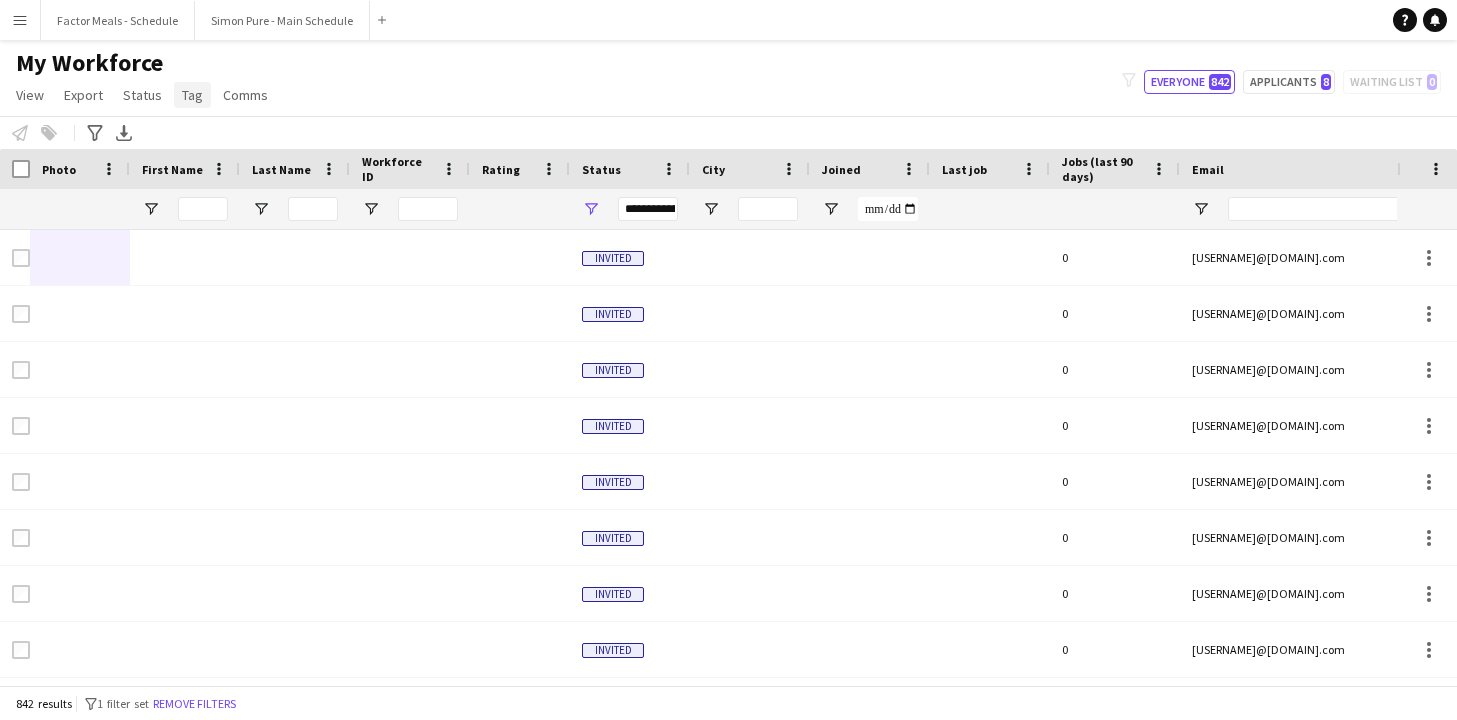 click on "Tag" 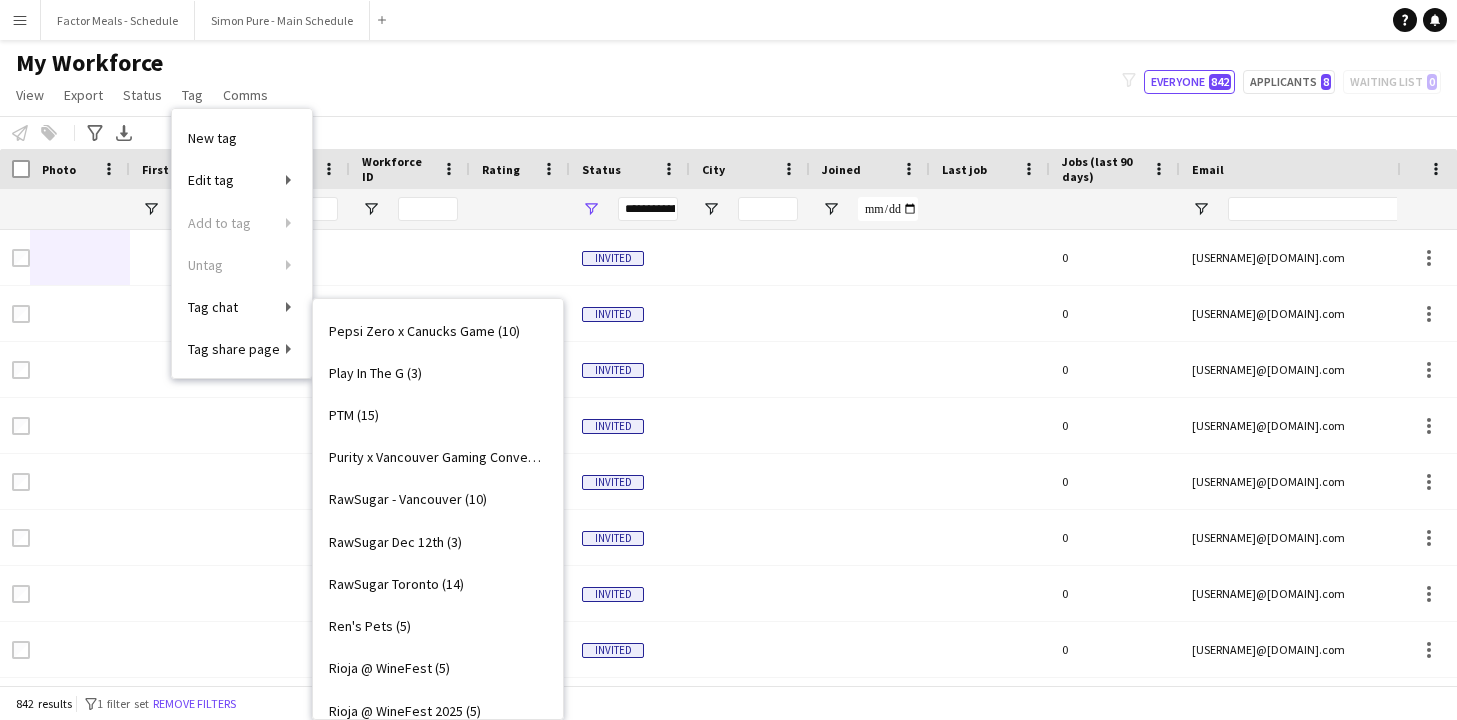 scroll, scrollTop: 3854, scrollLeft: 0, axis: vertical 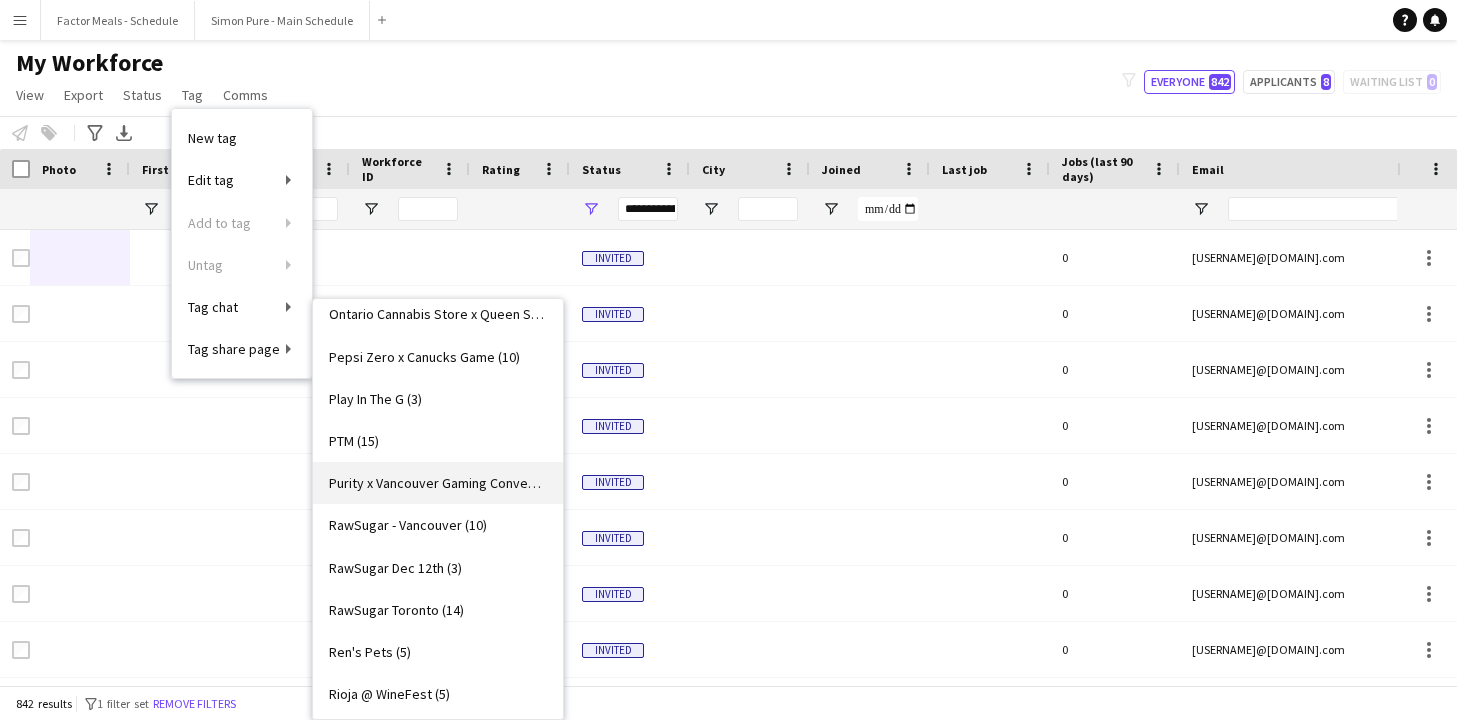 click on "Purity x Vancouver Gaming Convention (6)" at bounding box center (438, 483) 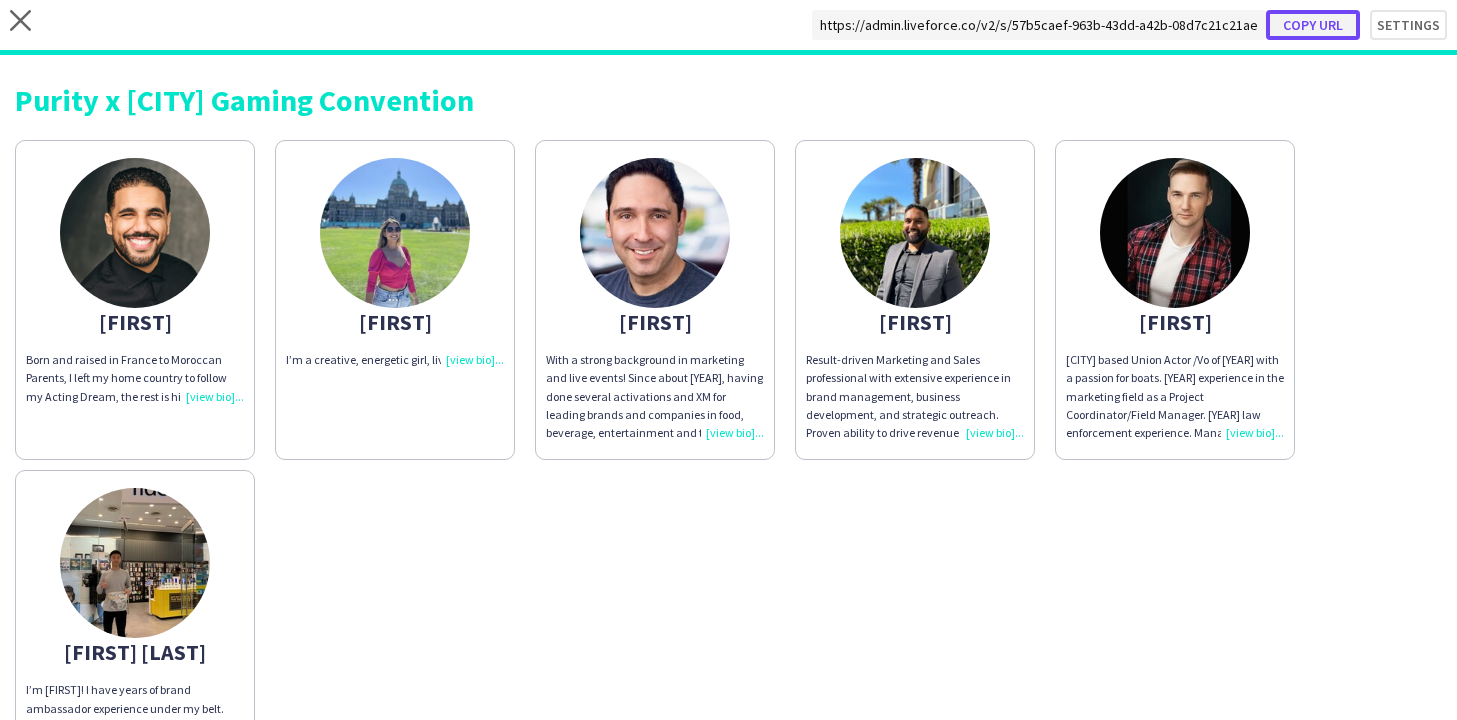 click on "Copy url" 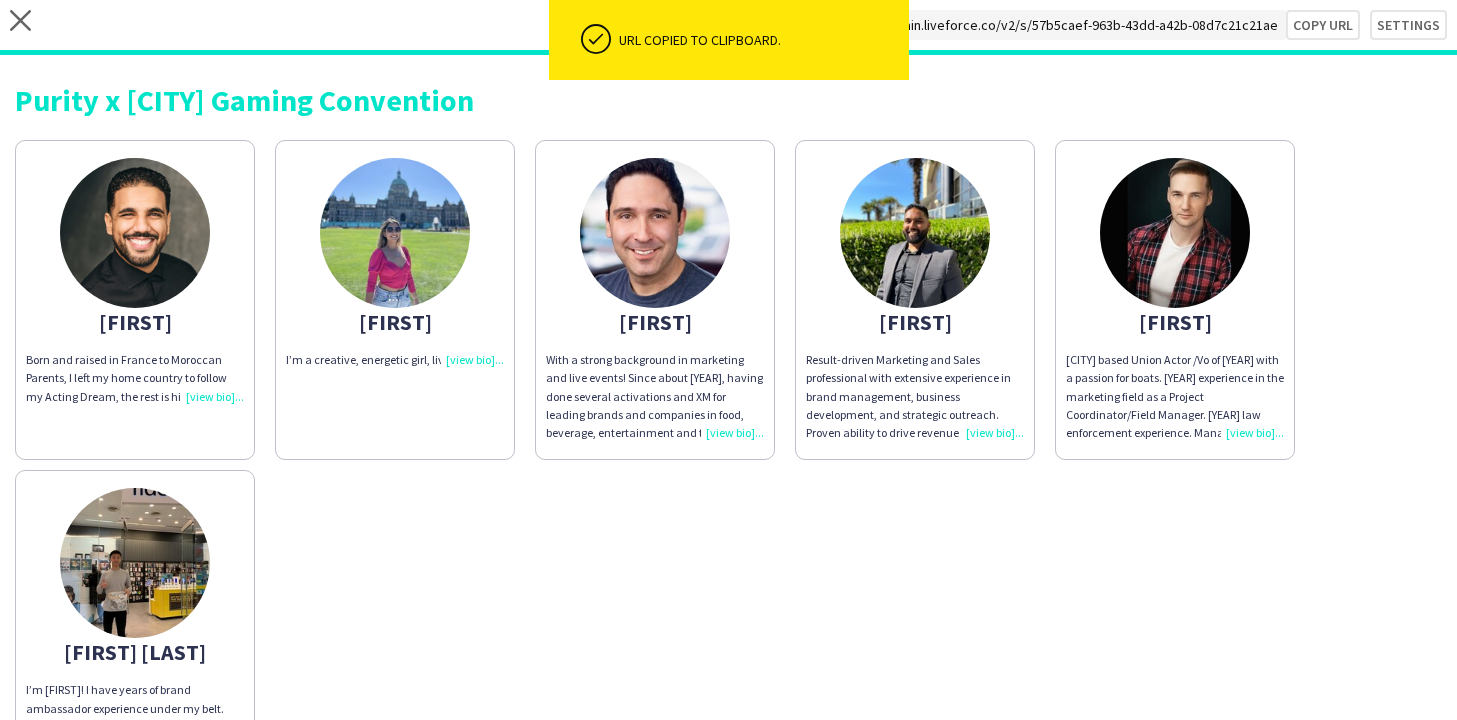 click on "I’m a creative, energetic girl, living in [CITY]" 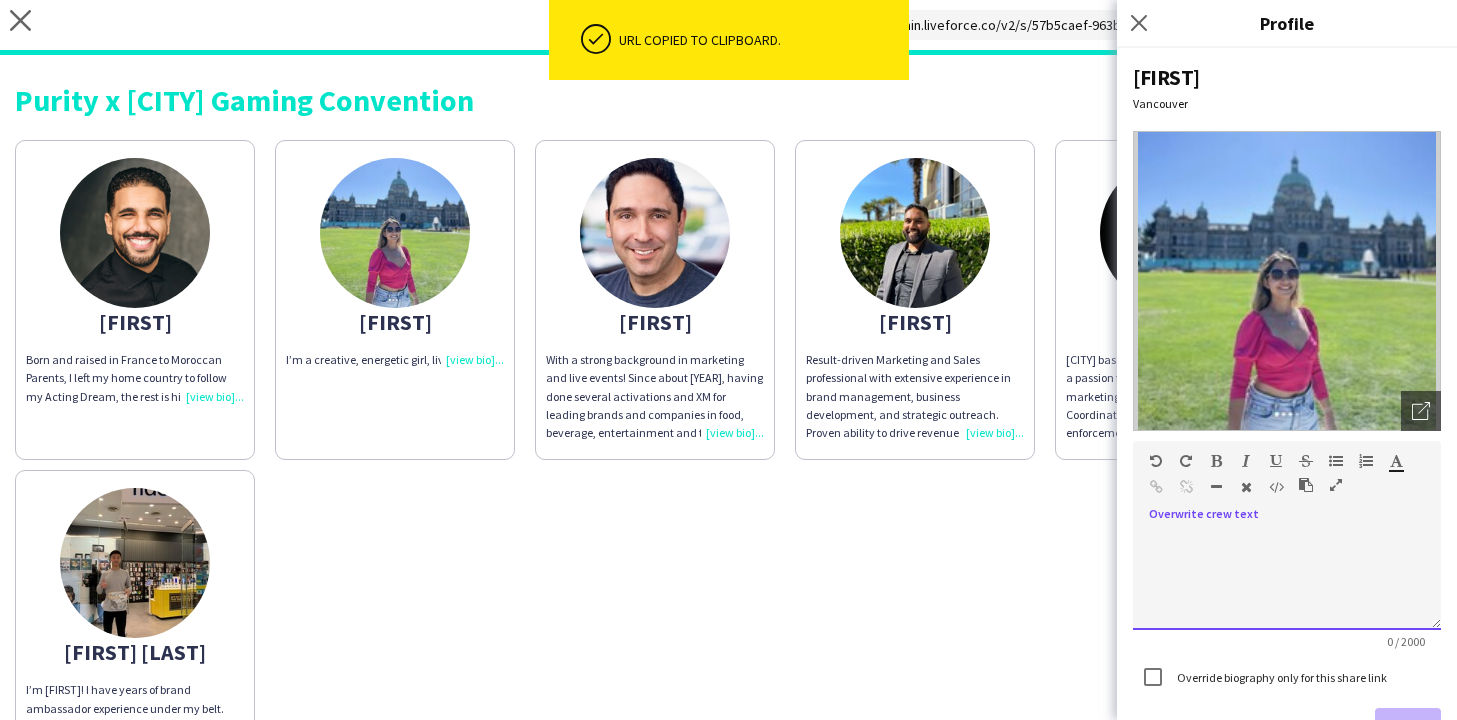 click at bounding box center [1287, 573] 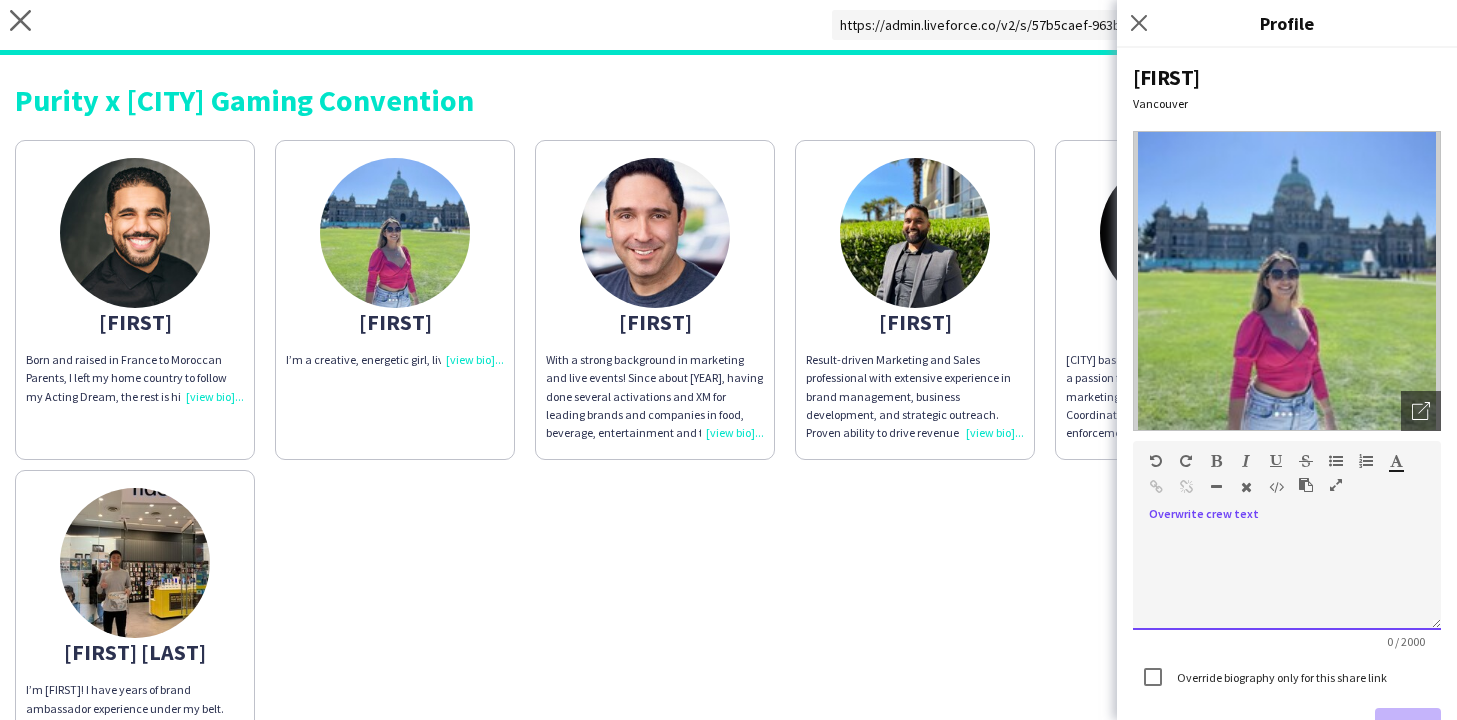 type 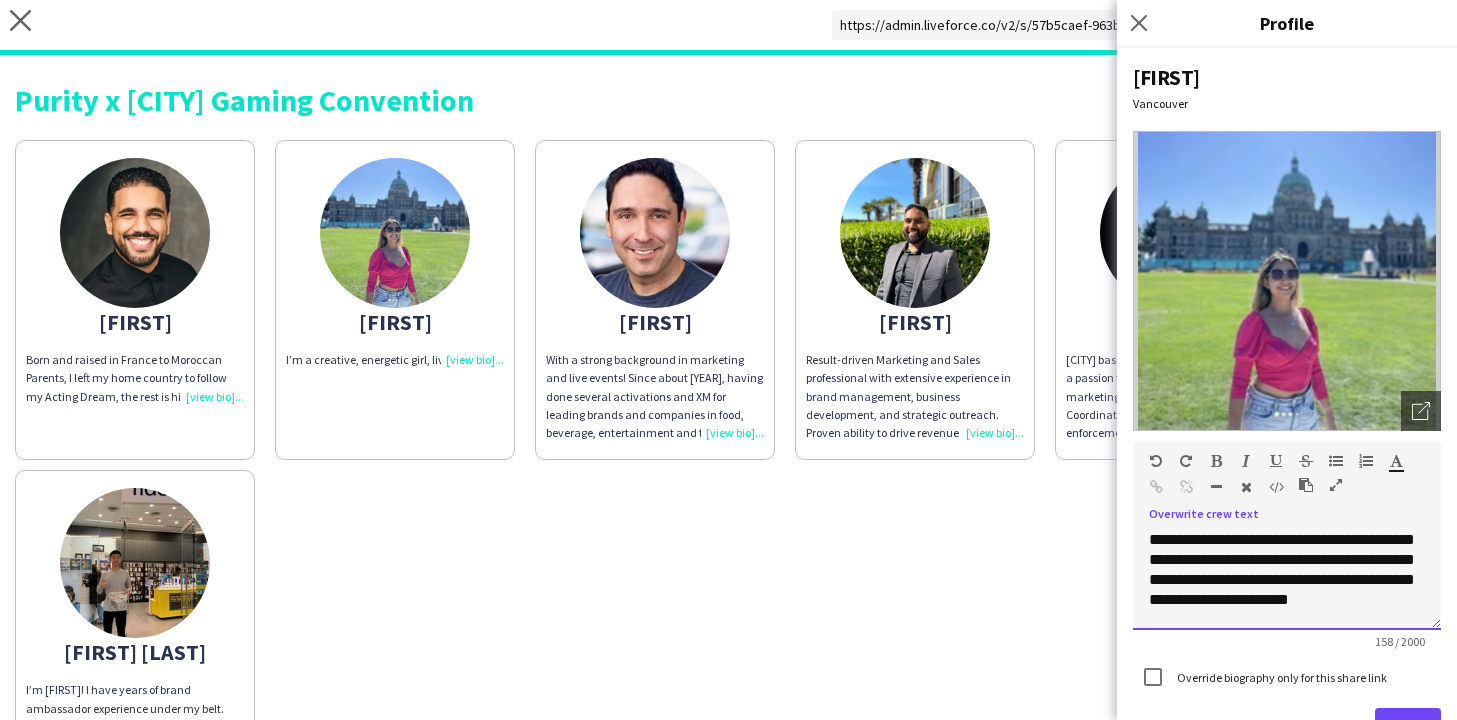 scroll, scrollTop: 16, scrollLeft: 0, axis: vertical 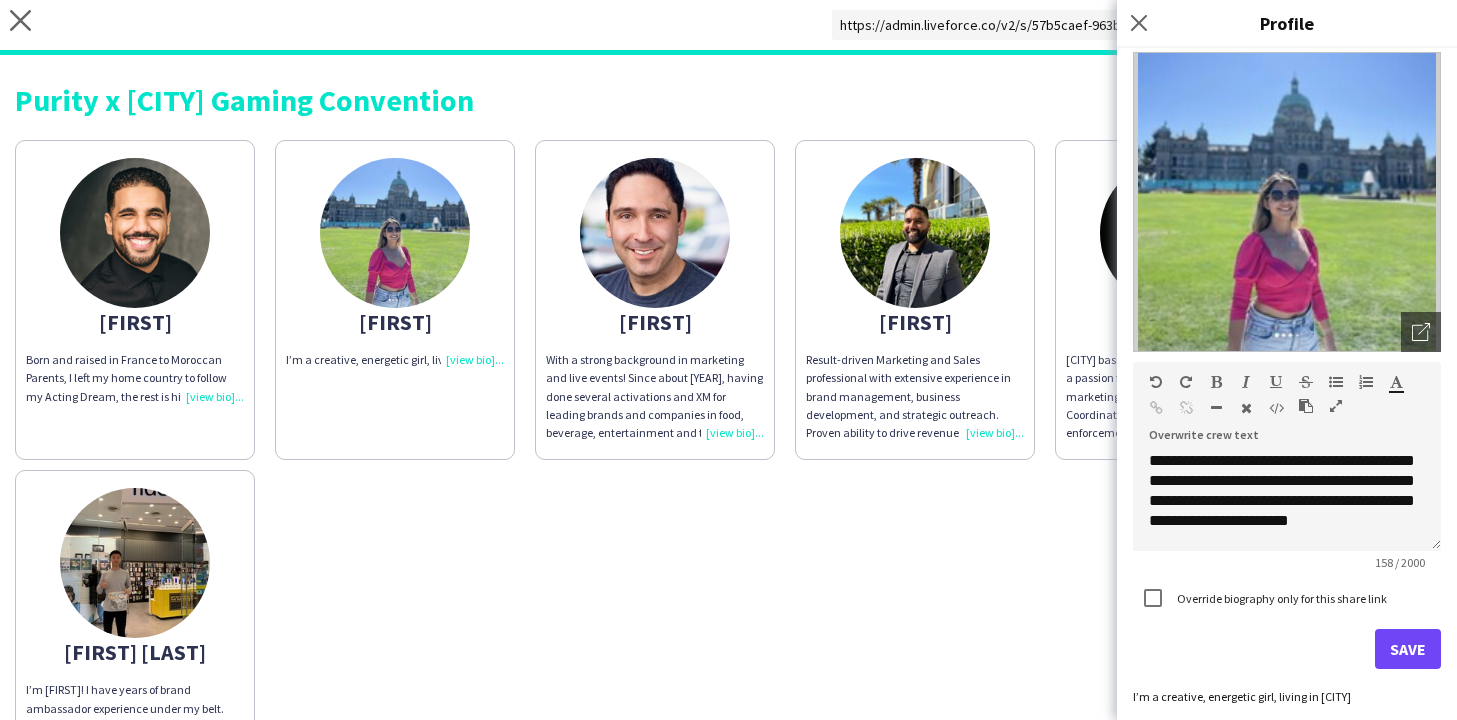 click on "Override biography only for this share link" at bounding box center (1280, 598) 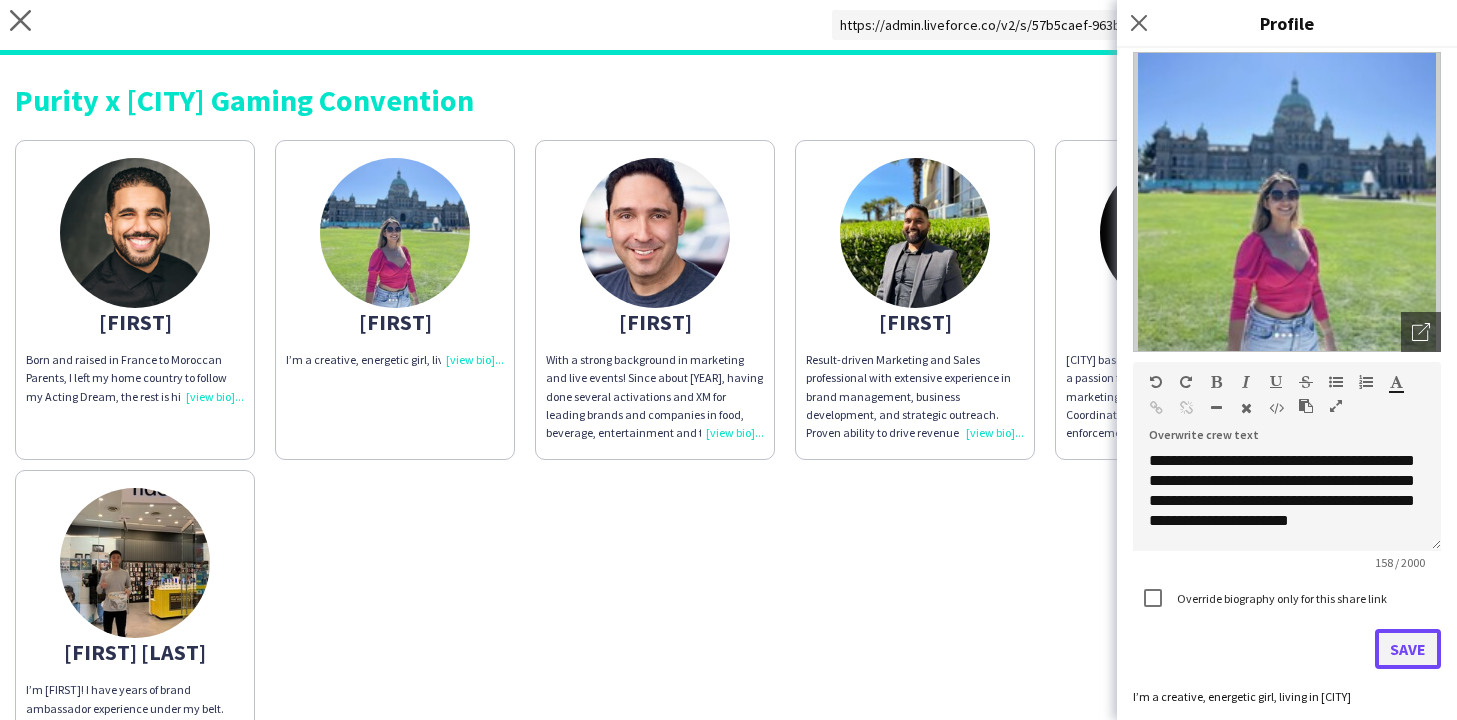 click on "Save" 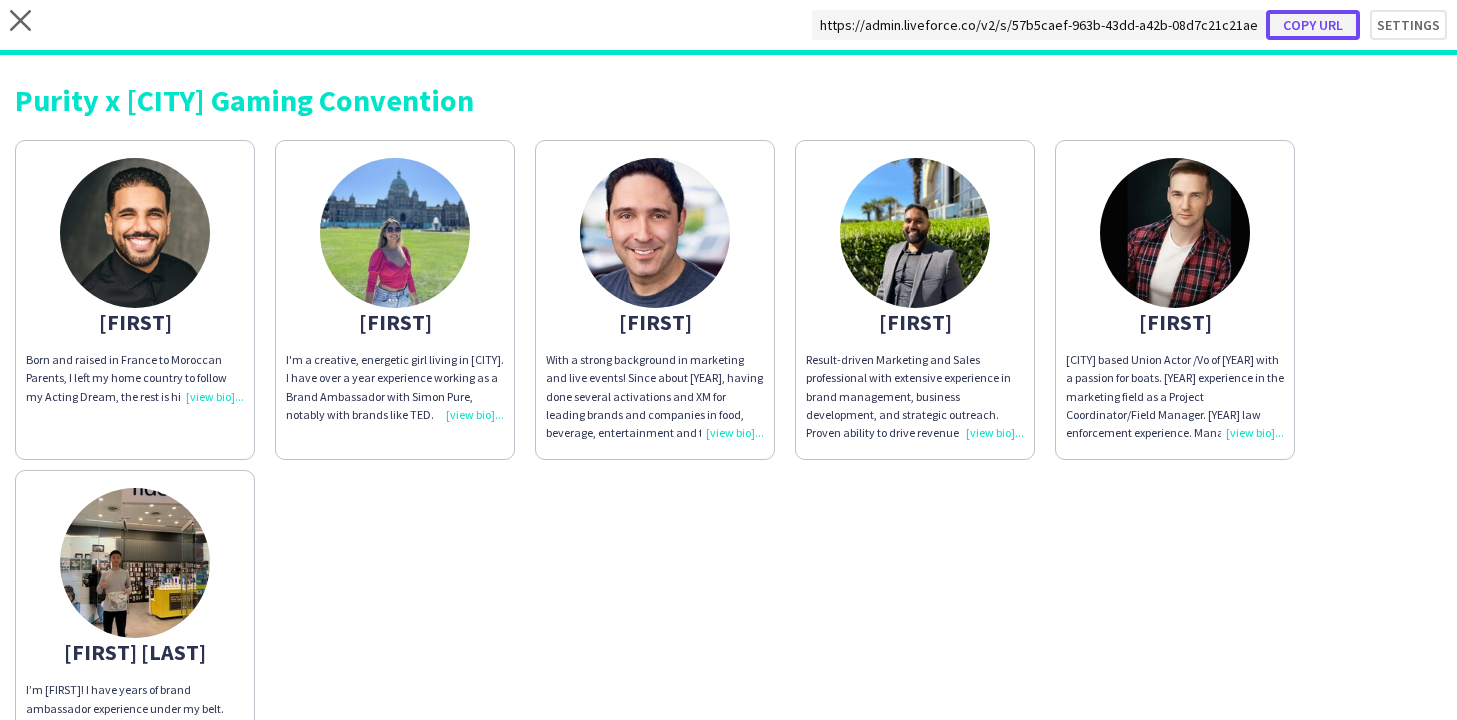 click on "Copy url" 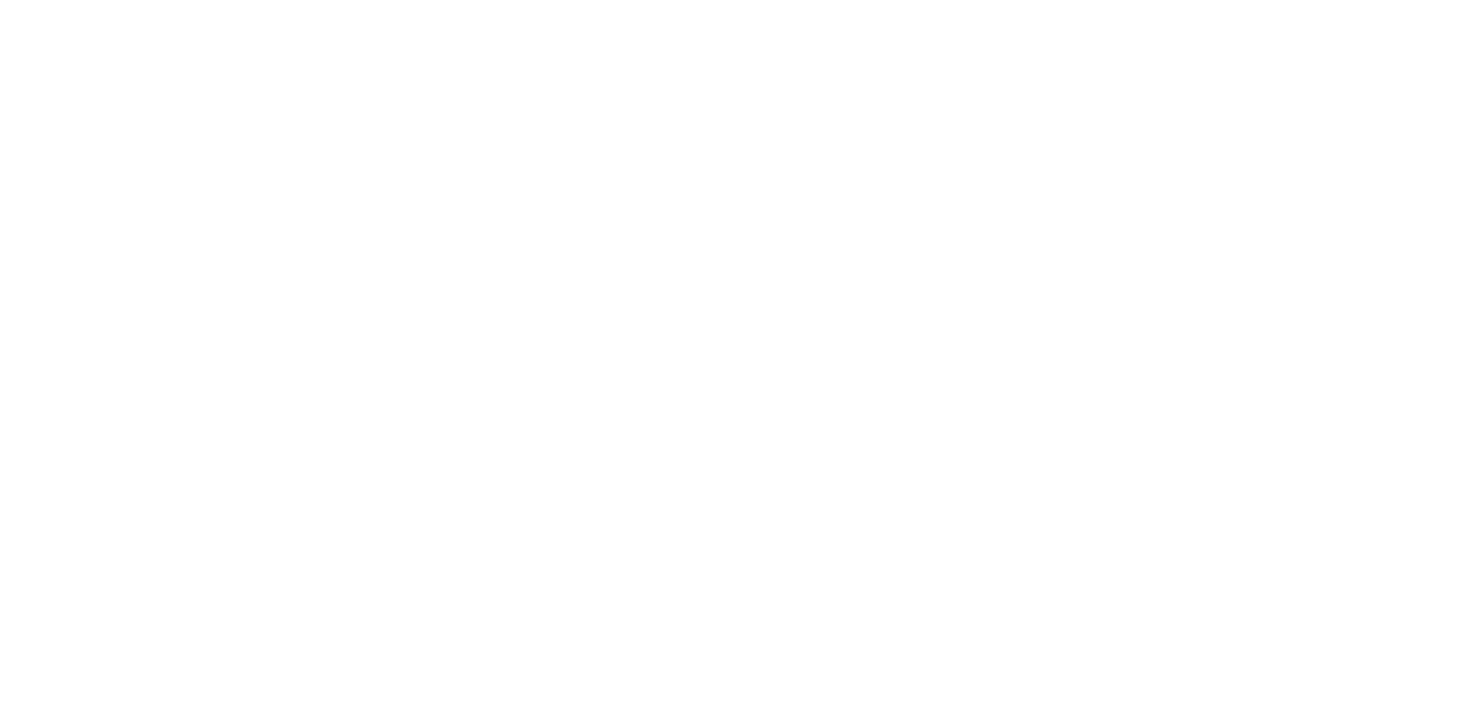 scroll, scrollTop: 0, scrollLeft: 0, axis: both 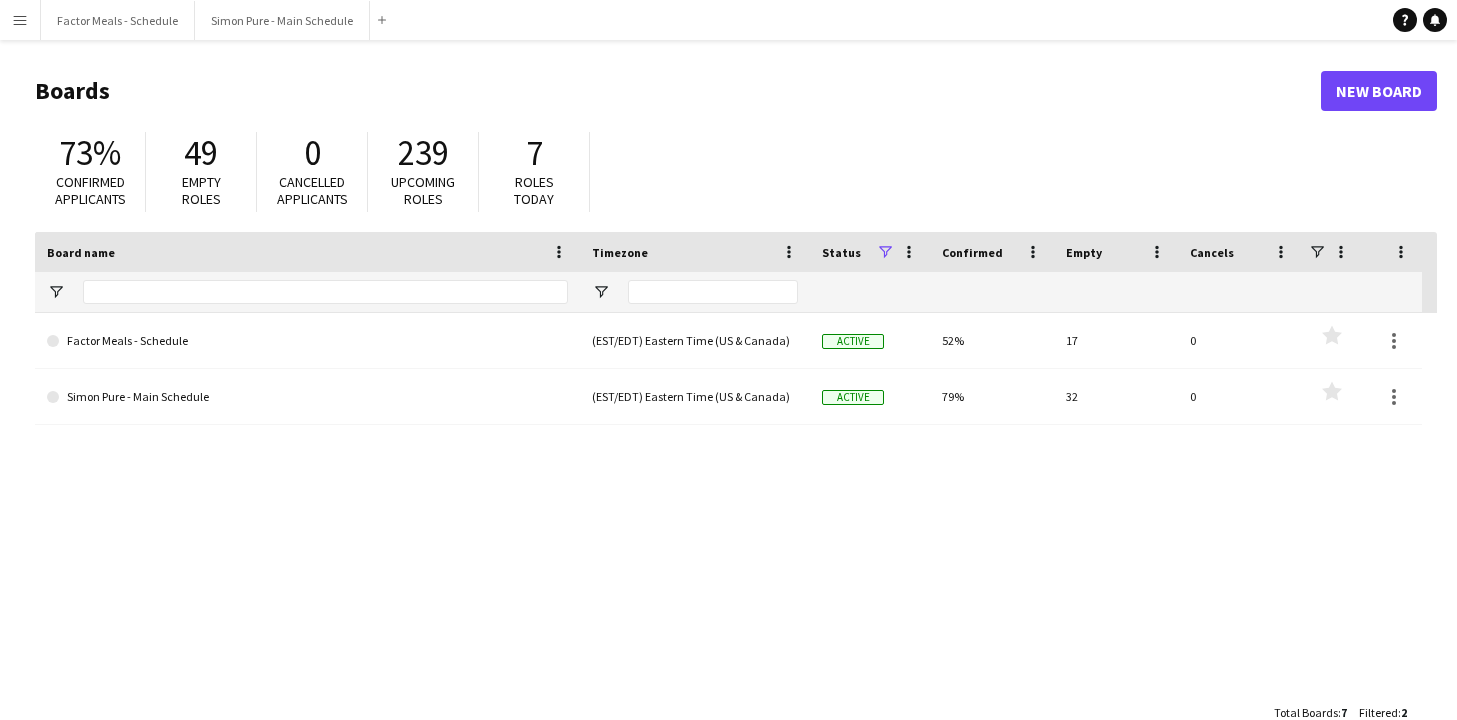 click on "Menu" at bounding box center [20, 20] 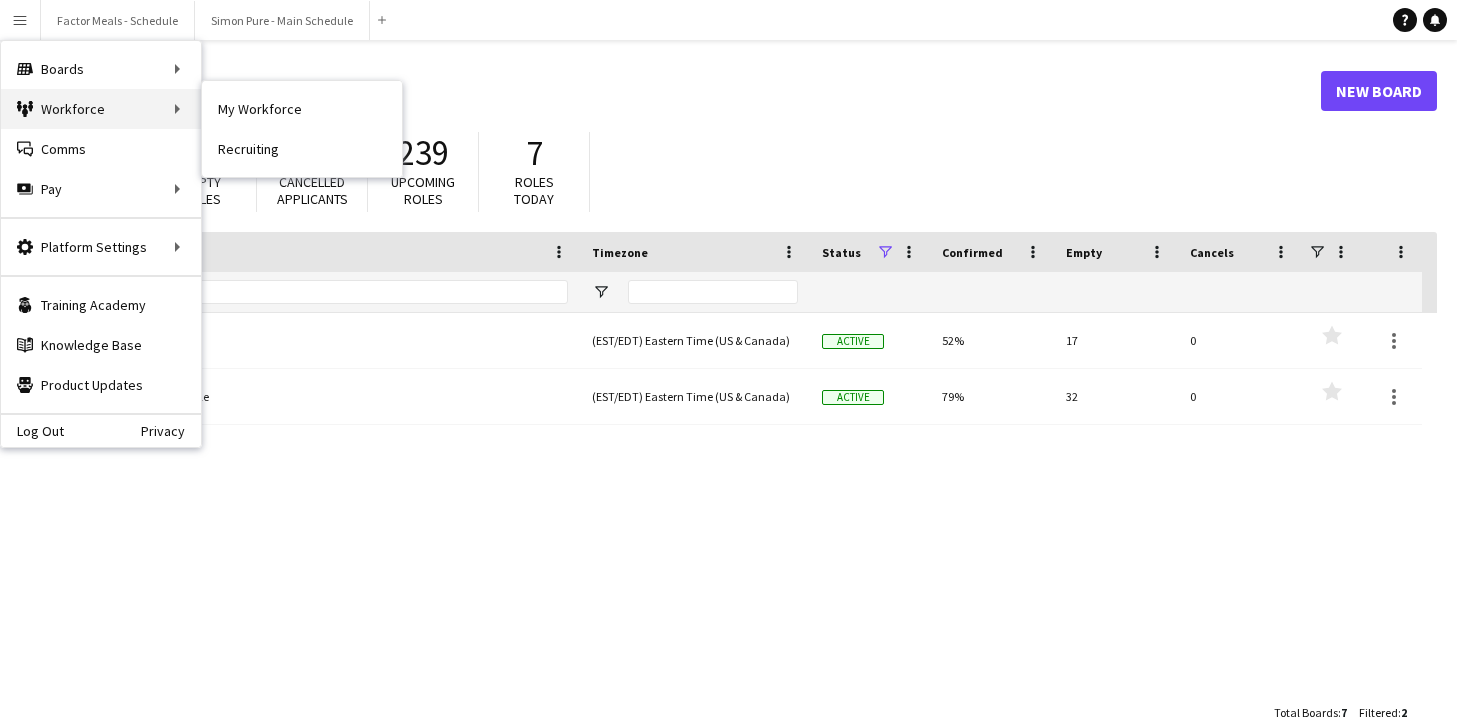 click on "Workforce
Workforce" at bounding box center (101, 109) 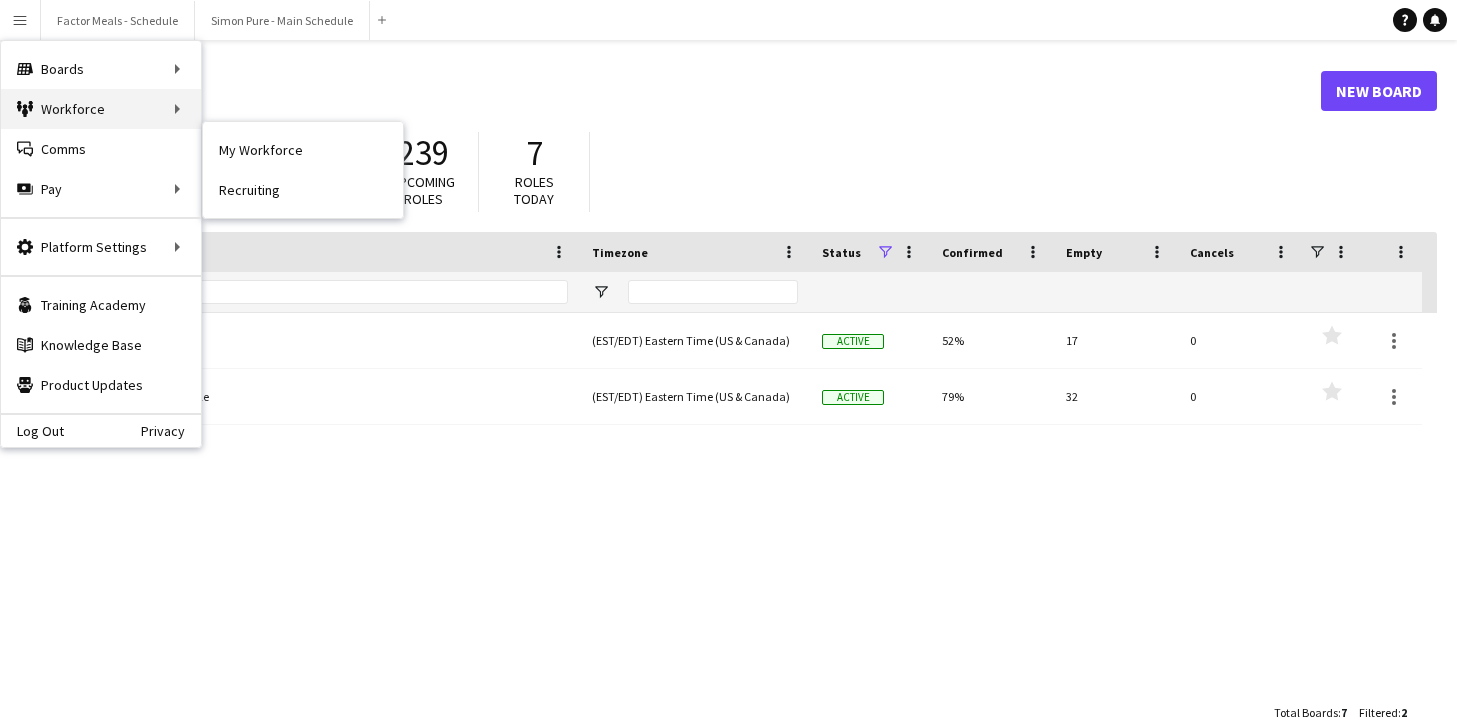 click on "Workforce
Workforce" at bounding box center (101, 109) 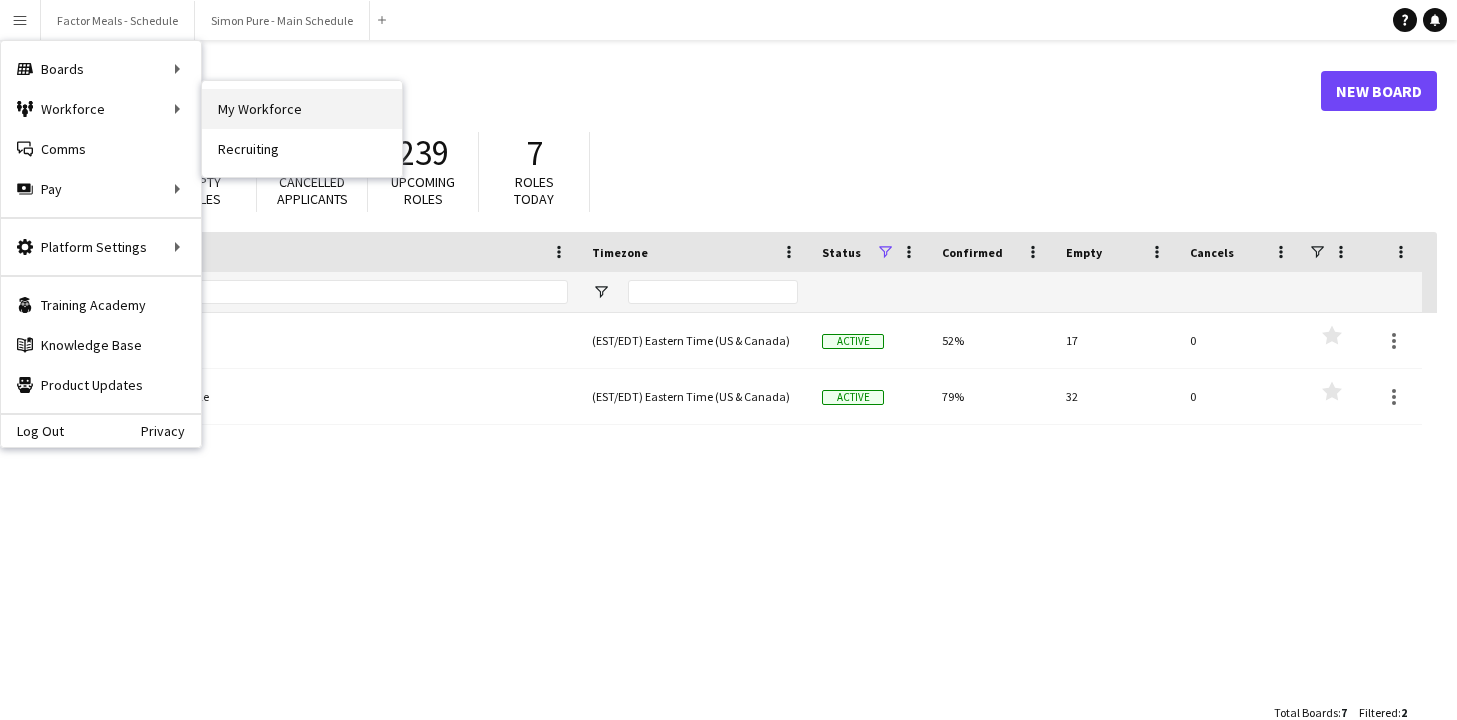 click on "My Workforce" at bounding box center (302, 109) 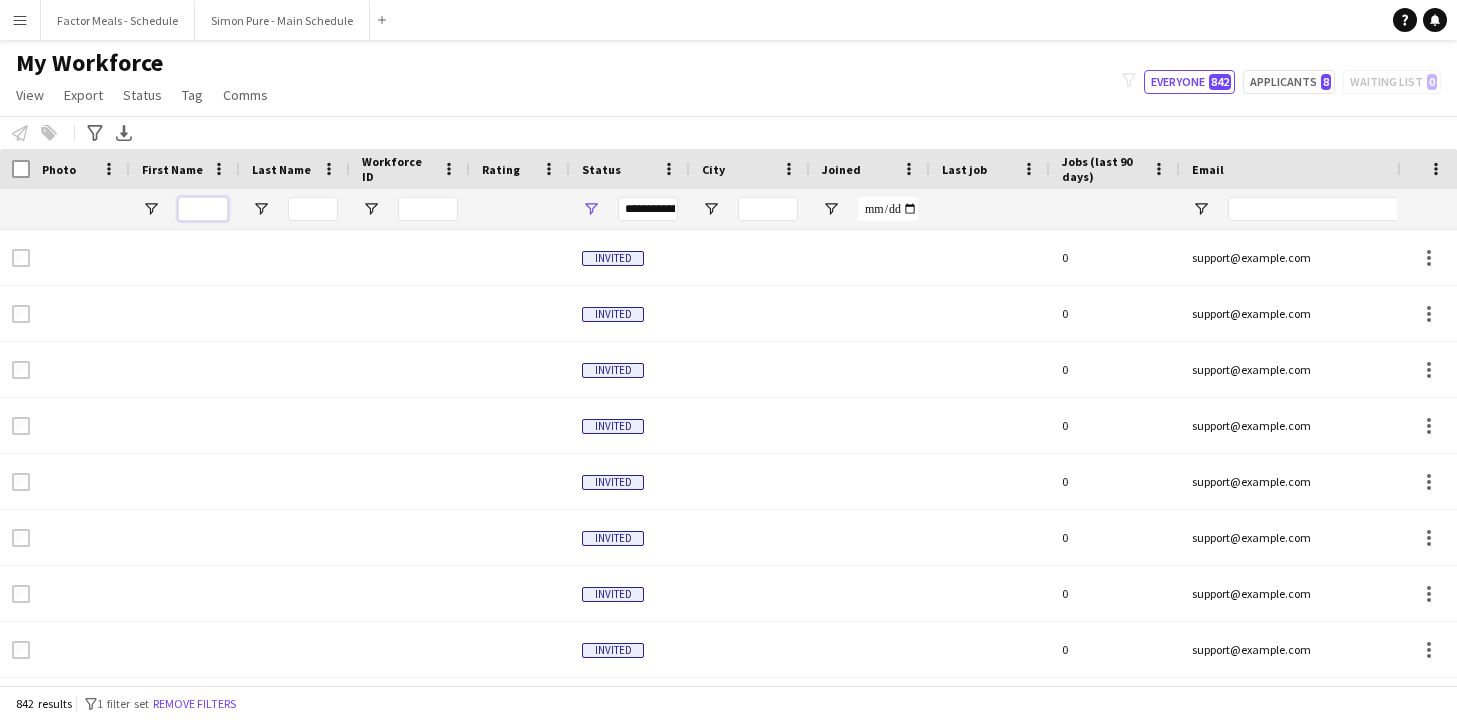 click at bounding box center [203, 209] 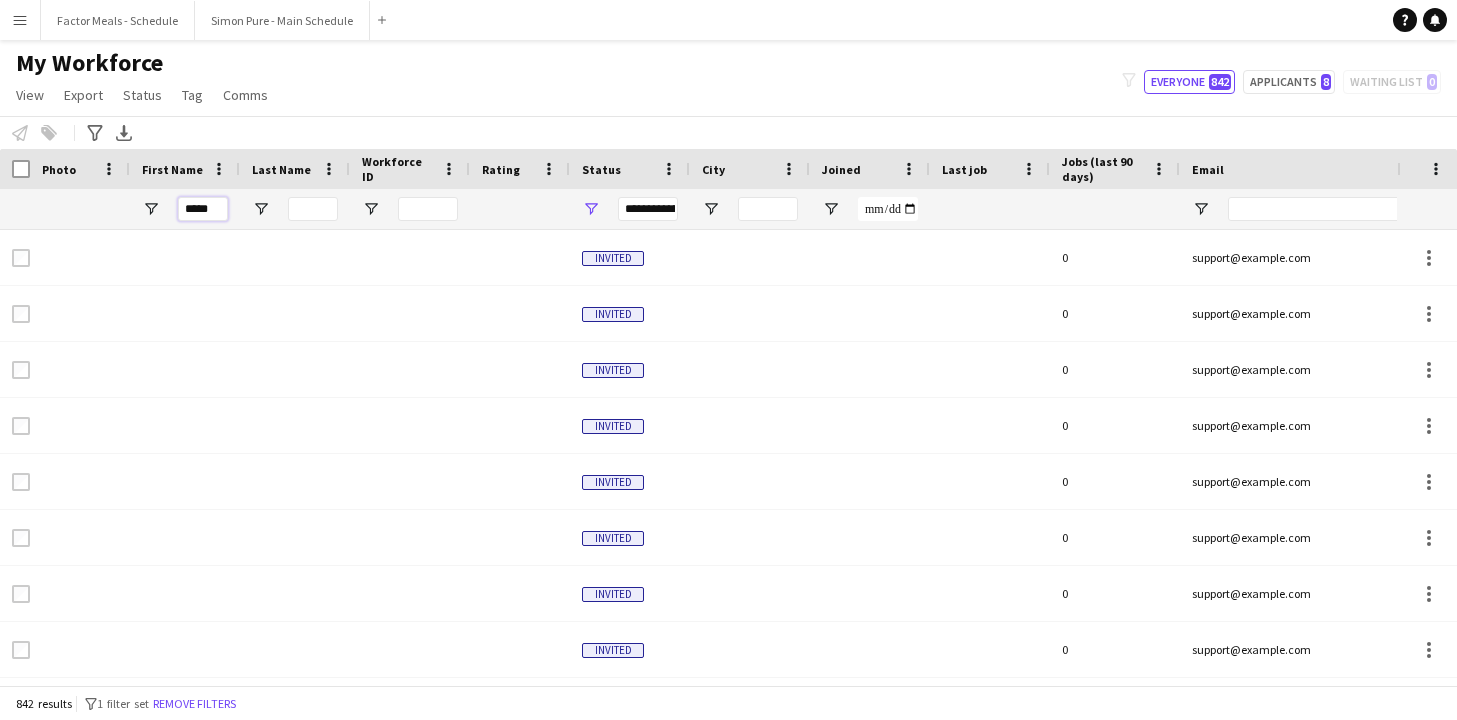type on "*****" 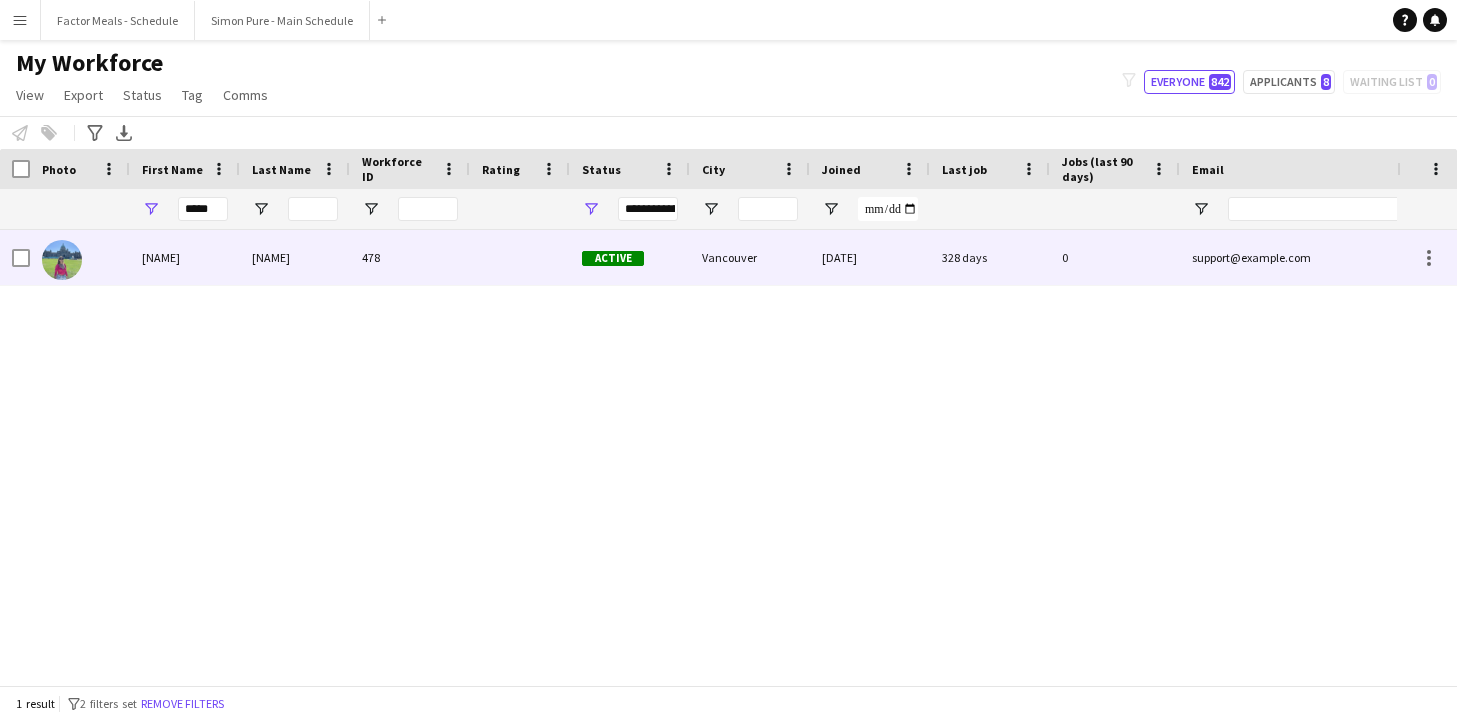 click on "[FIRST]" at bounding box center (185, 257) 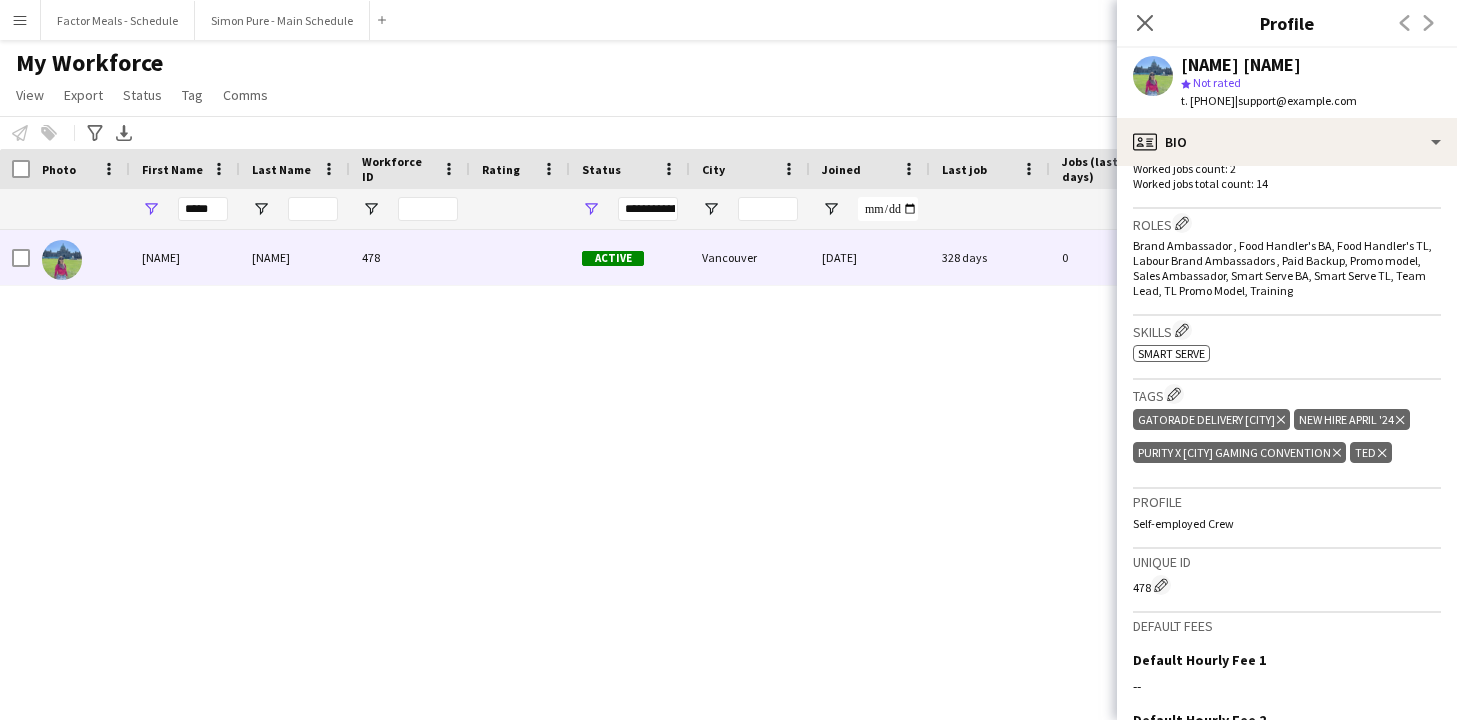 scroll, scrollTop: 893, scrollLeft: 0, axis: vertical 